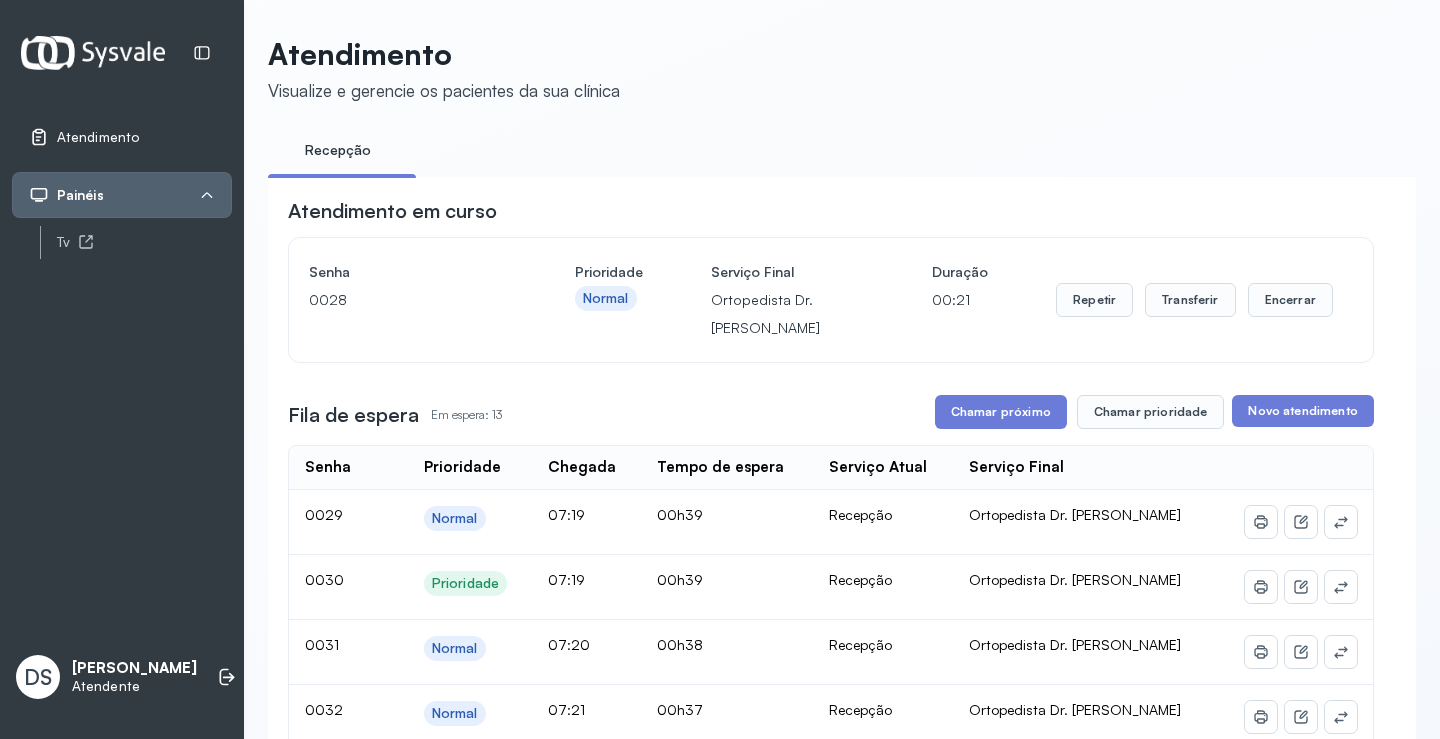 scroll, scrollTop: 0, scrollLeft: 0, axis: both 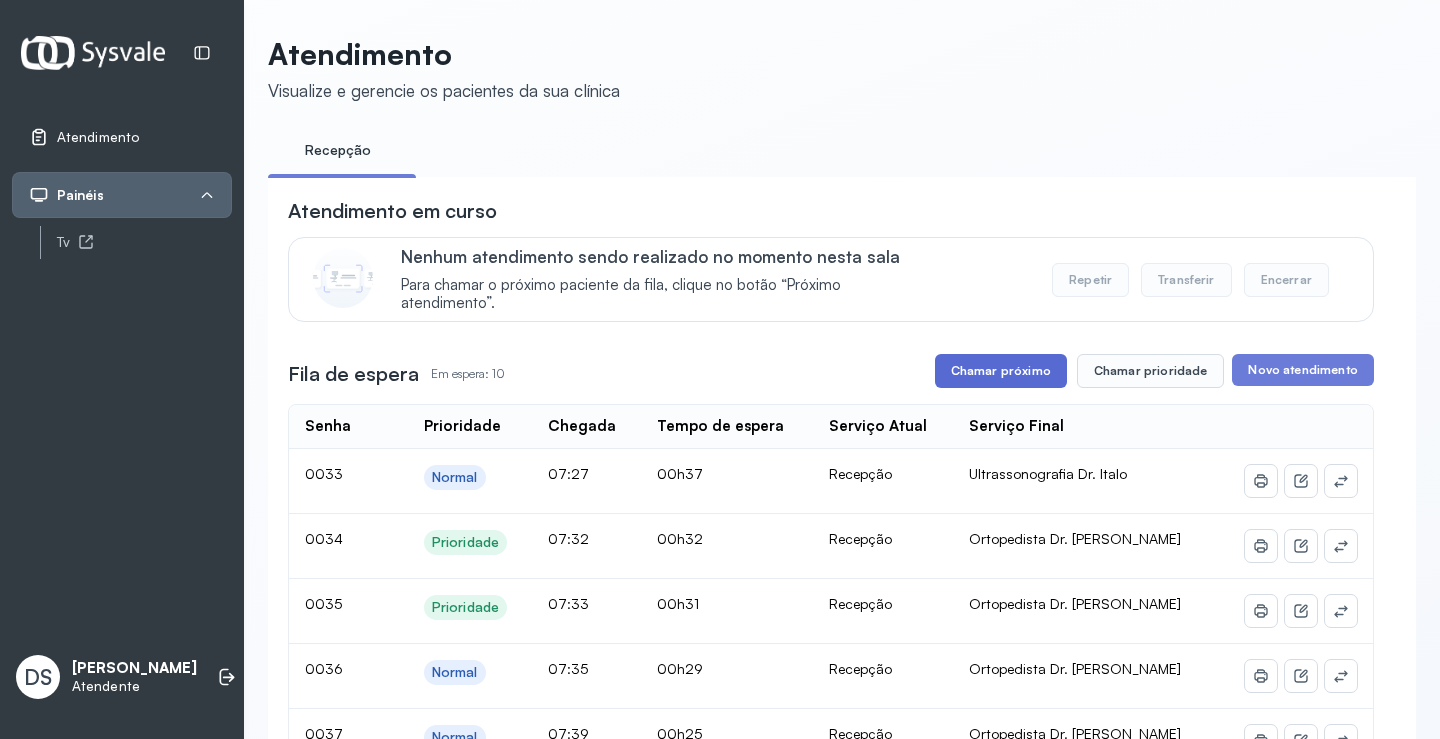 click on "Chamar próximo" at bounding box center [1001, 371] 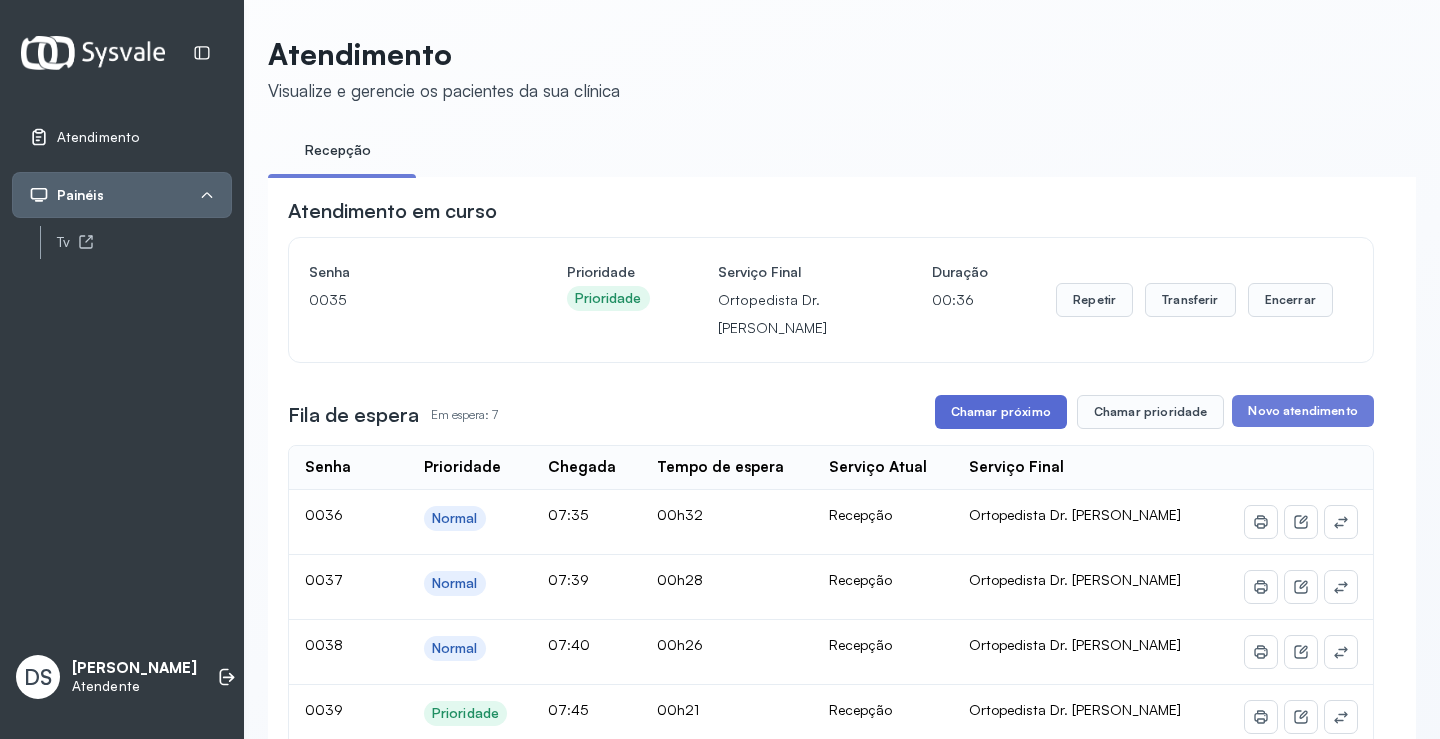 click on "Chamar próximo" at bounding box center (1001, 412) 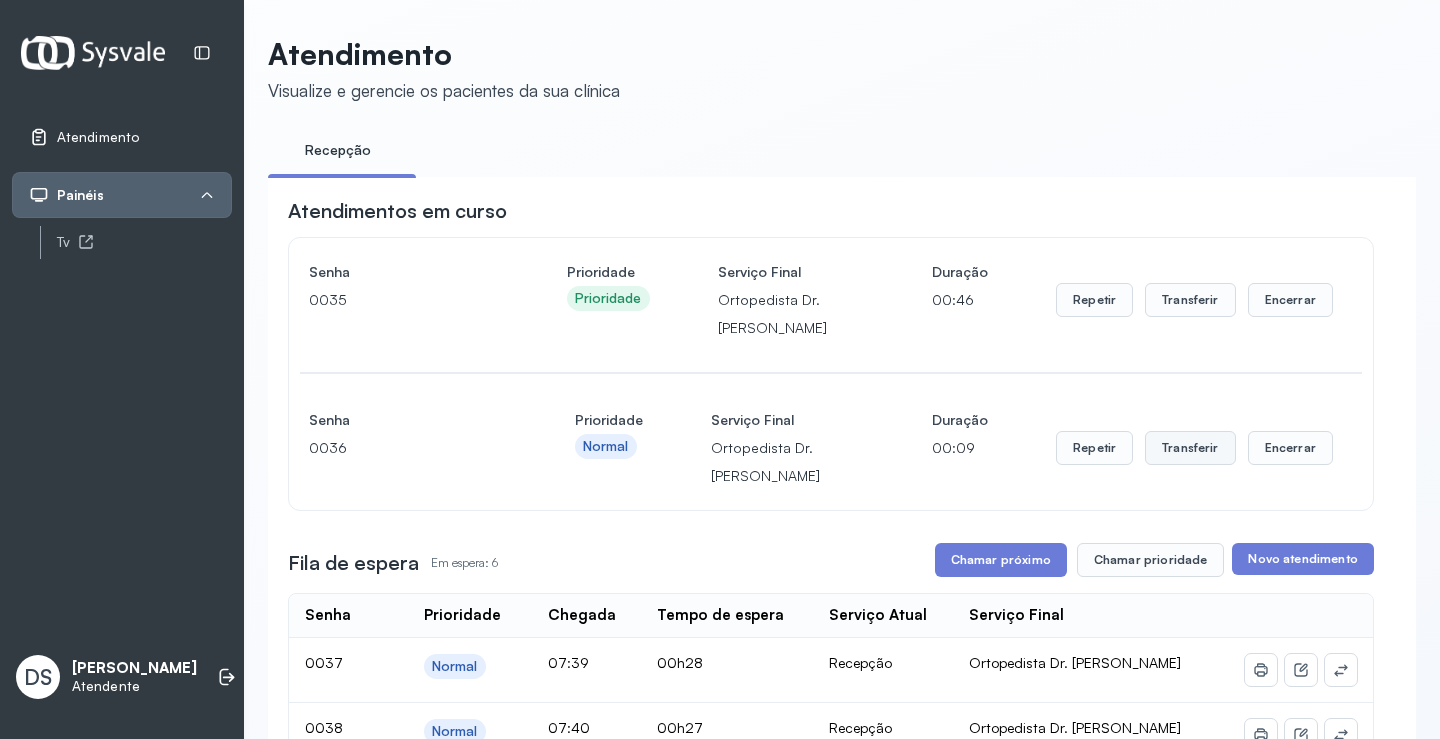 click on "Transferir" at bounding box center [1190, 300] 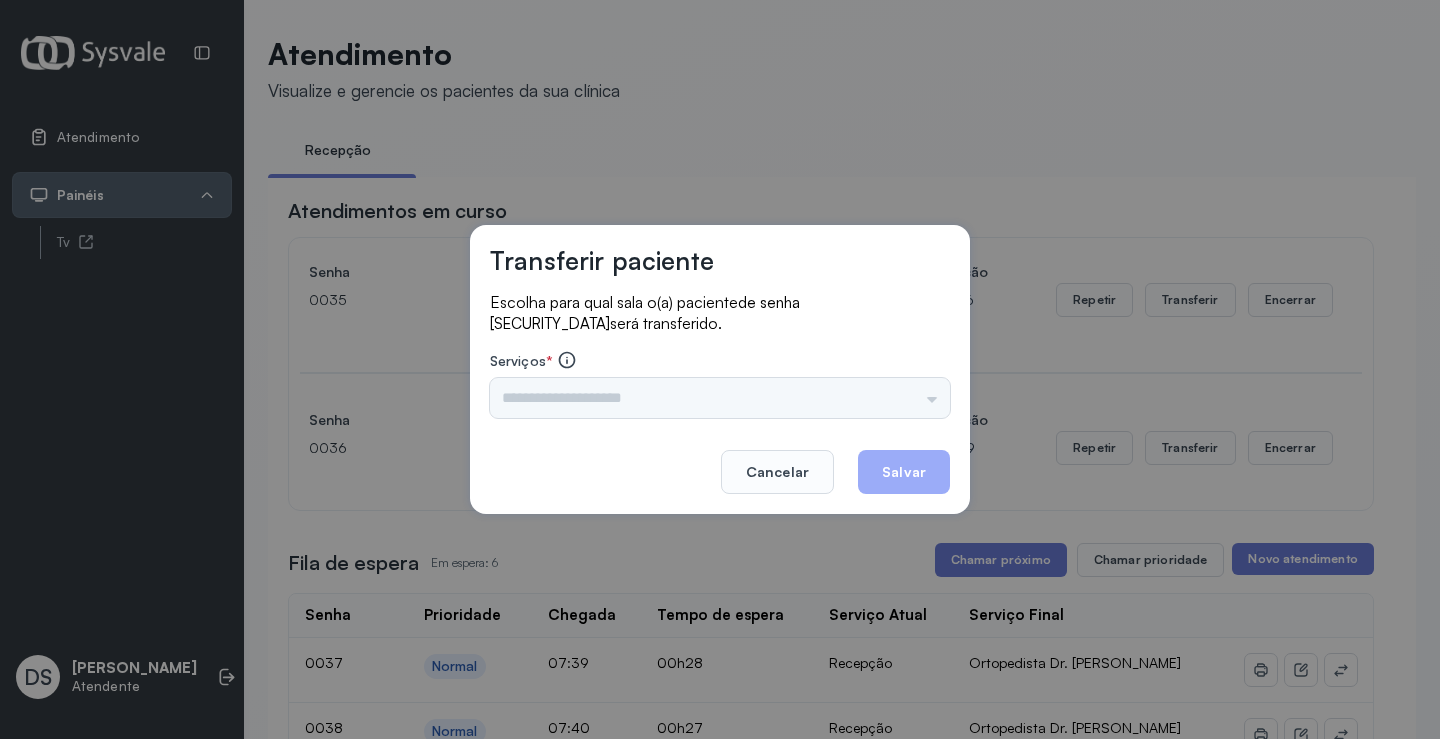 drag, startPoint x: 534, startPoint y: 413, endPoint x: 550, endPoint y: 397, distance: 22.627417 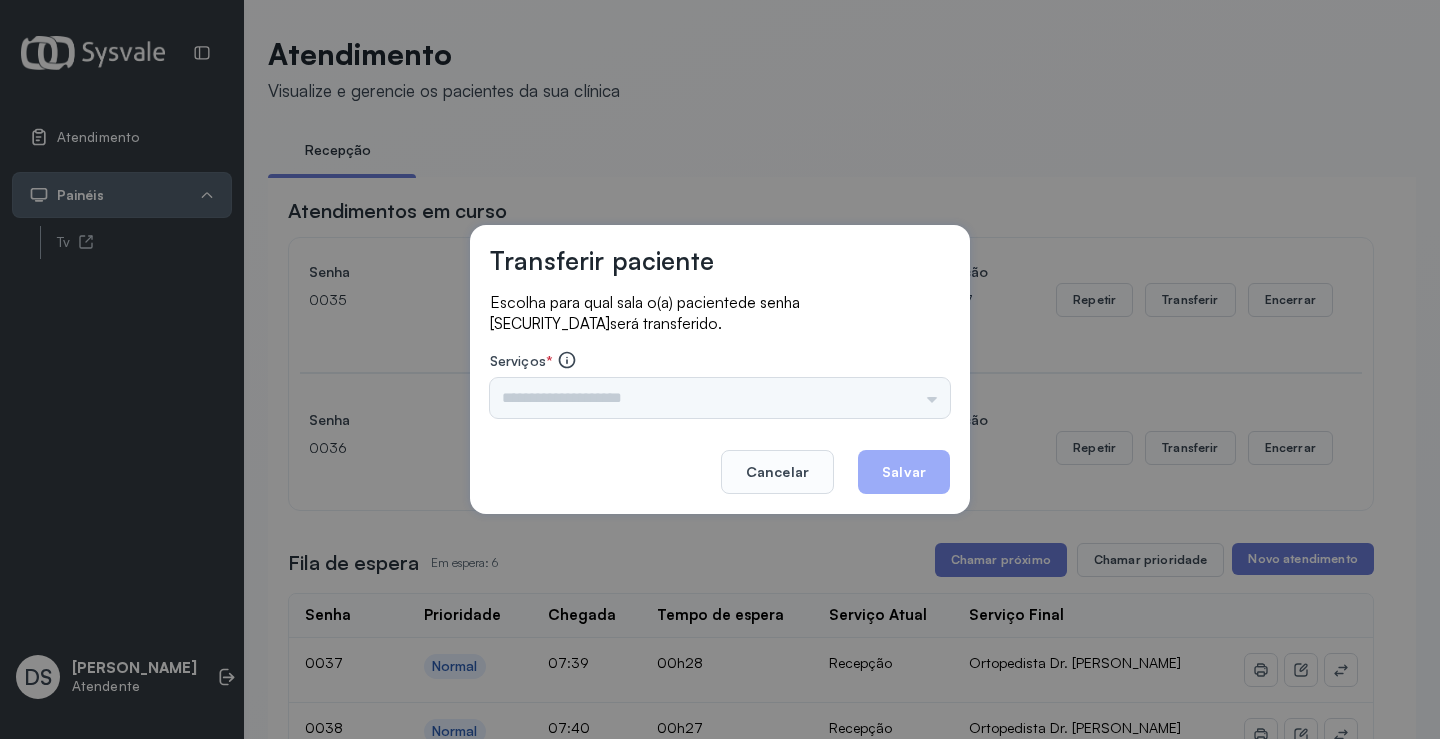 click on "Nenhuma opção encontrada" at bounding box center (720, 398) 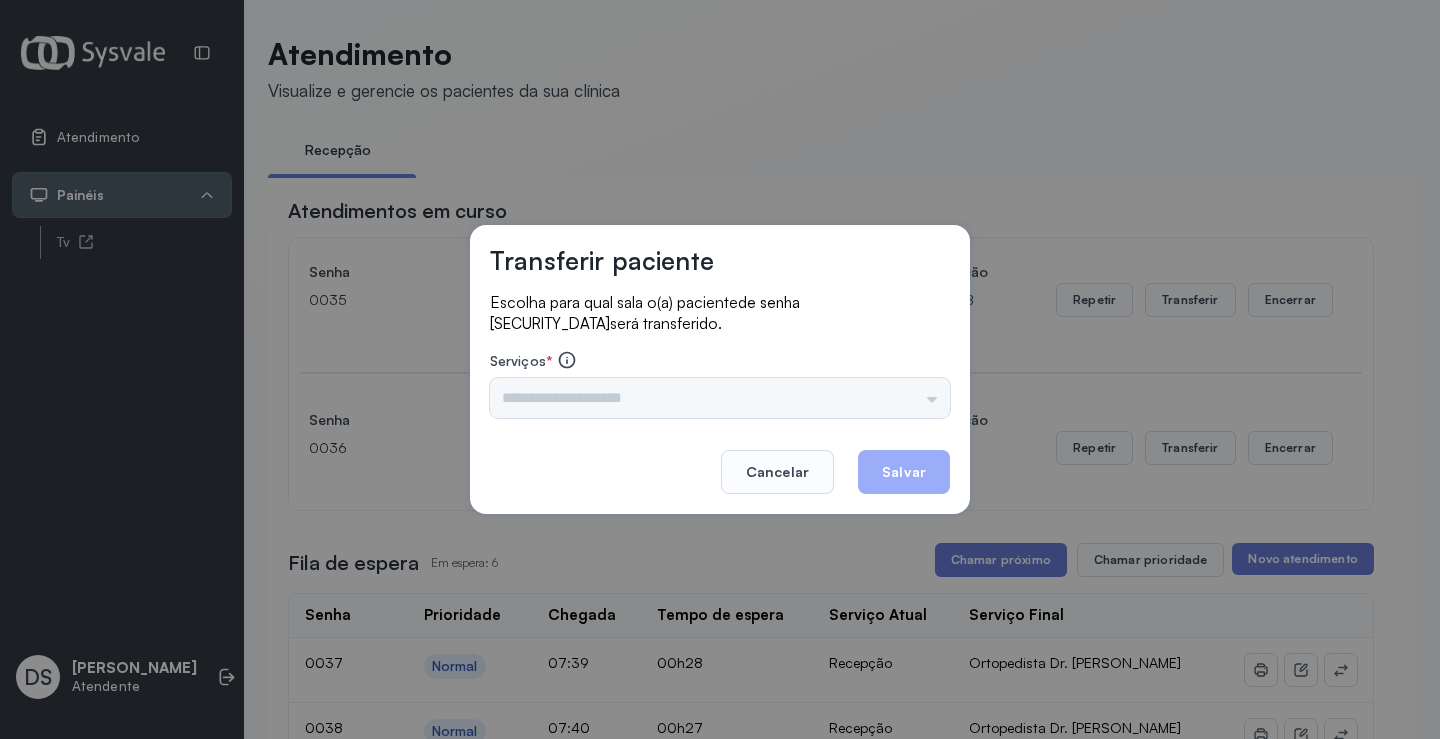 drag, startPoint x: 734, startPoint y: 417, endPoint x: 662, endPoint y: 415, distance: 72.02777 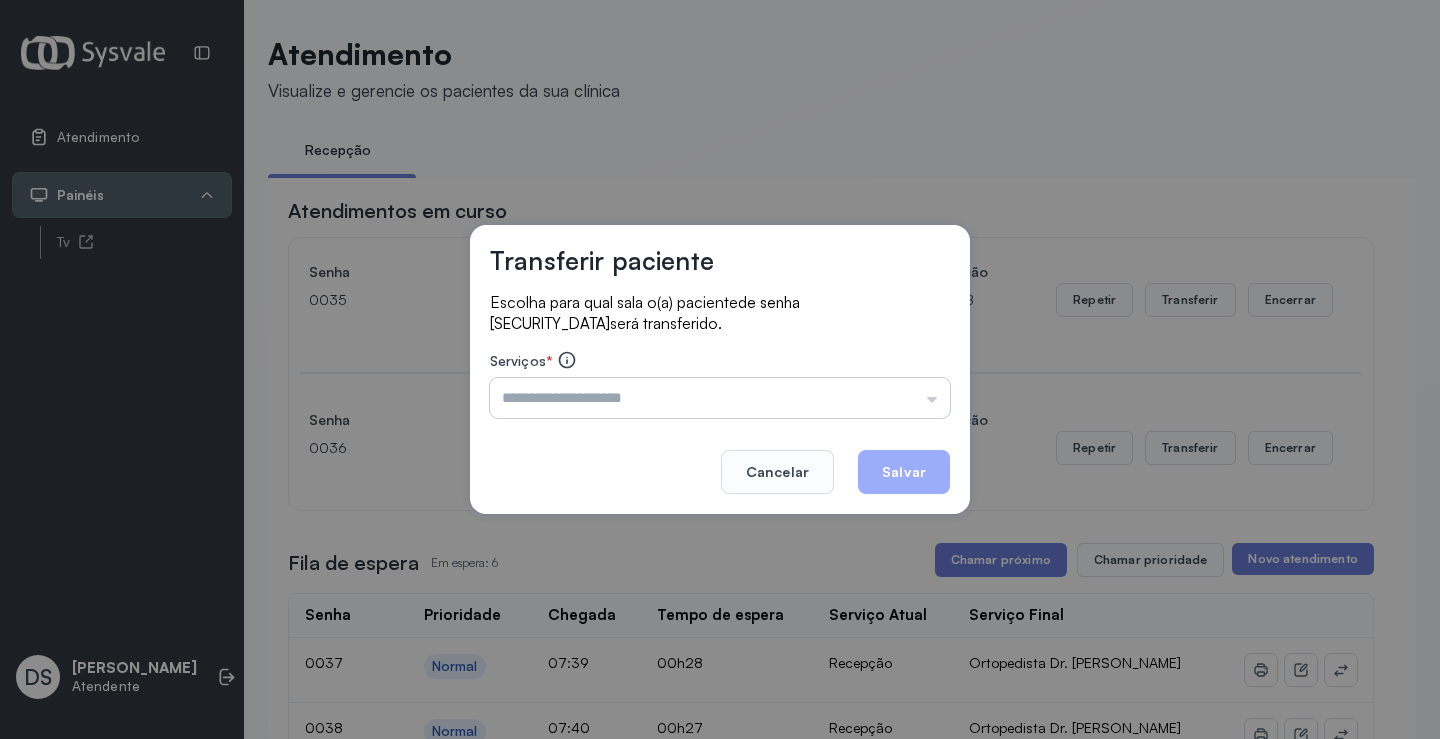 click at bounding box center [720, 398] 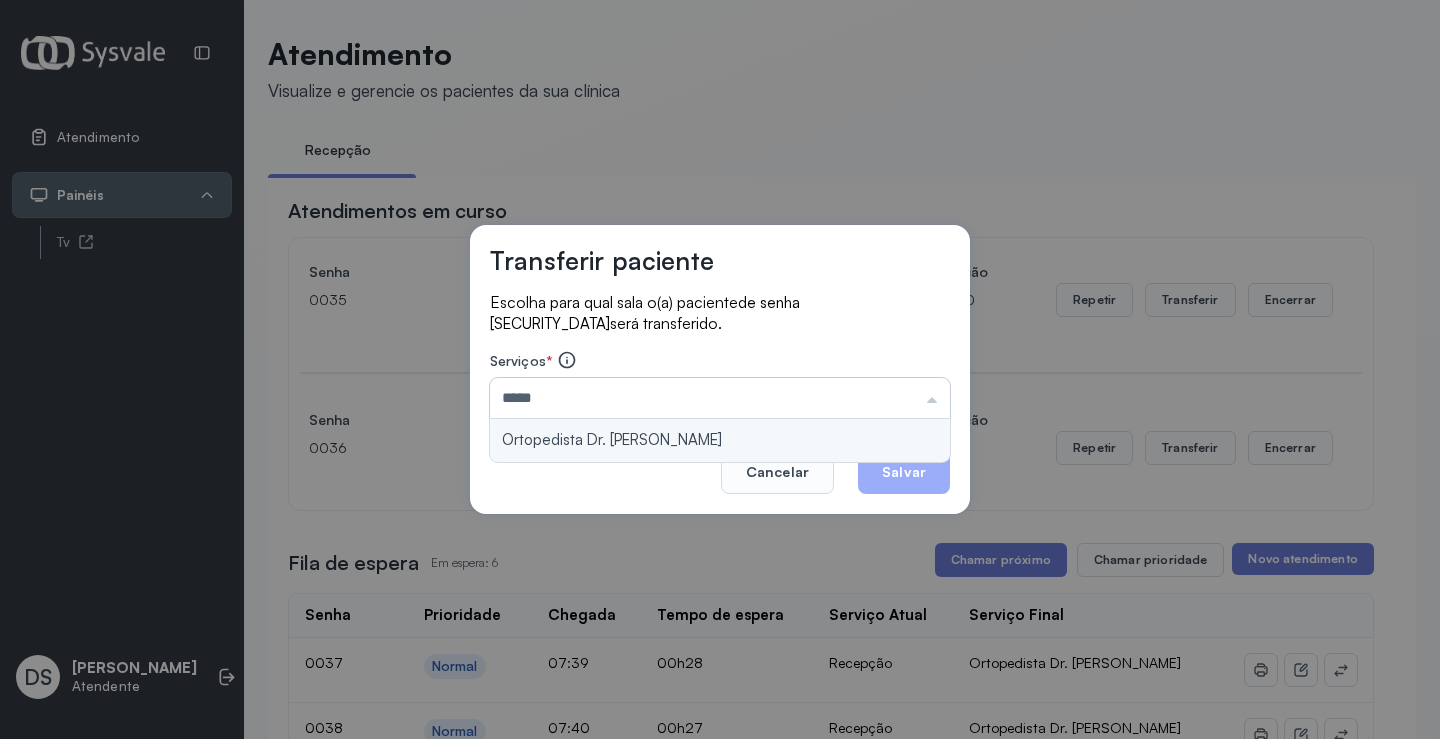 type on "**********" 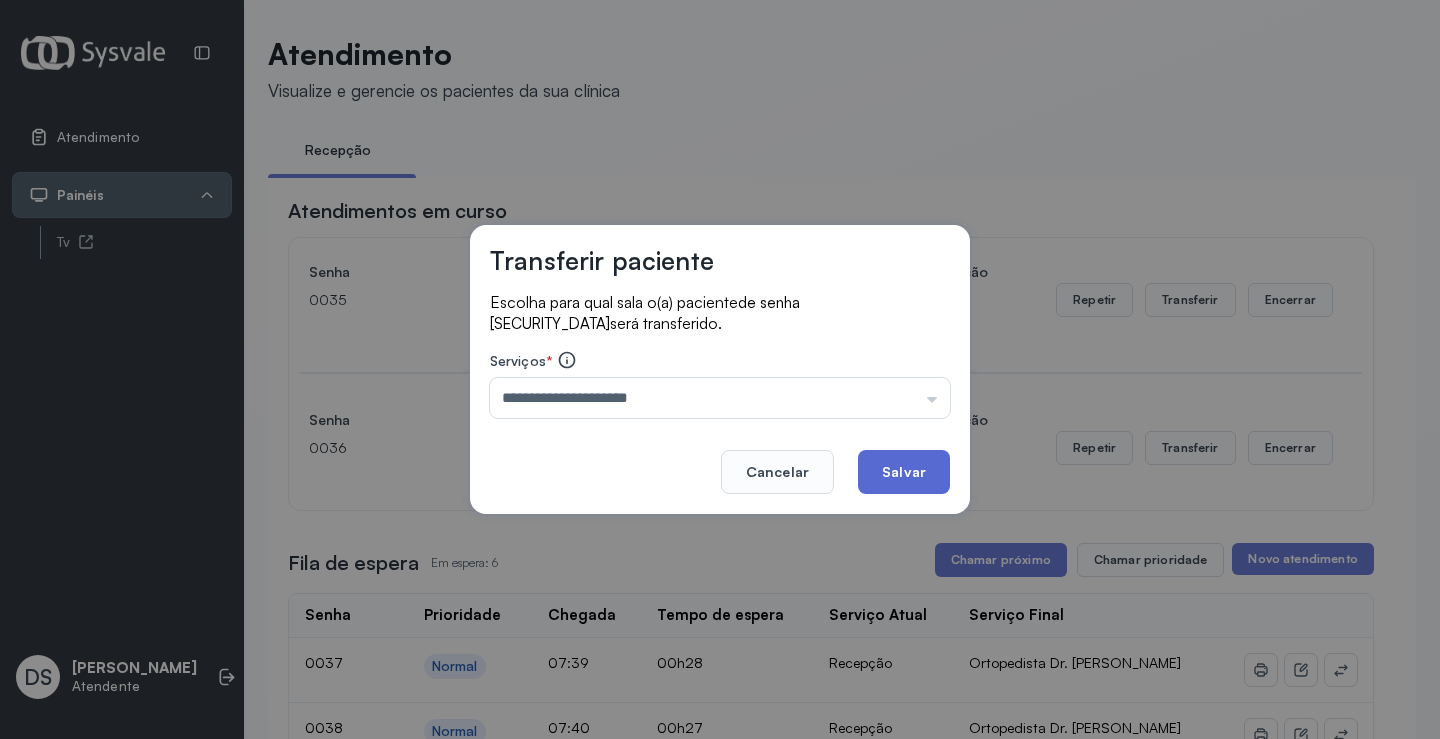 click on "Salvar" 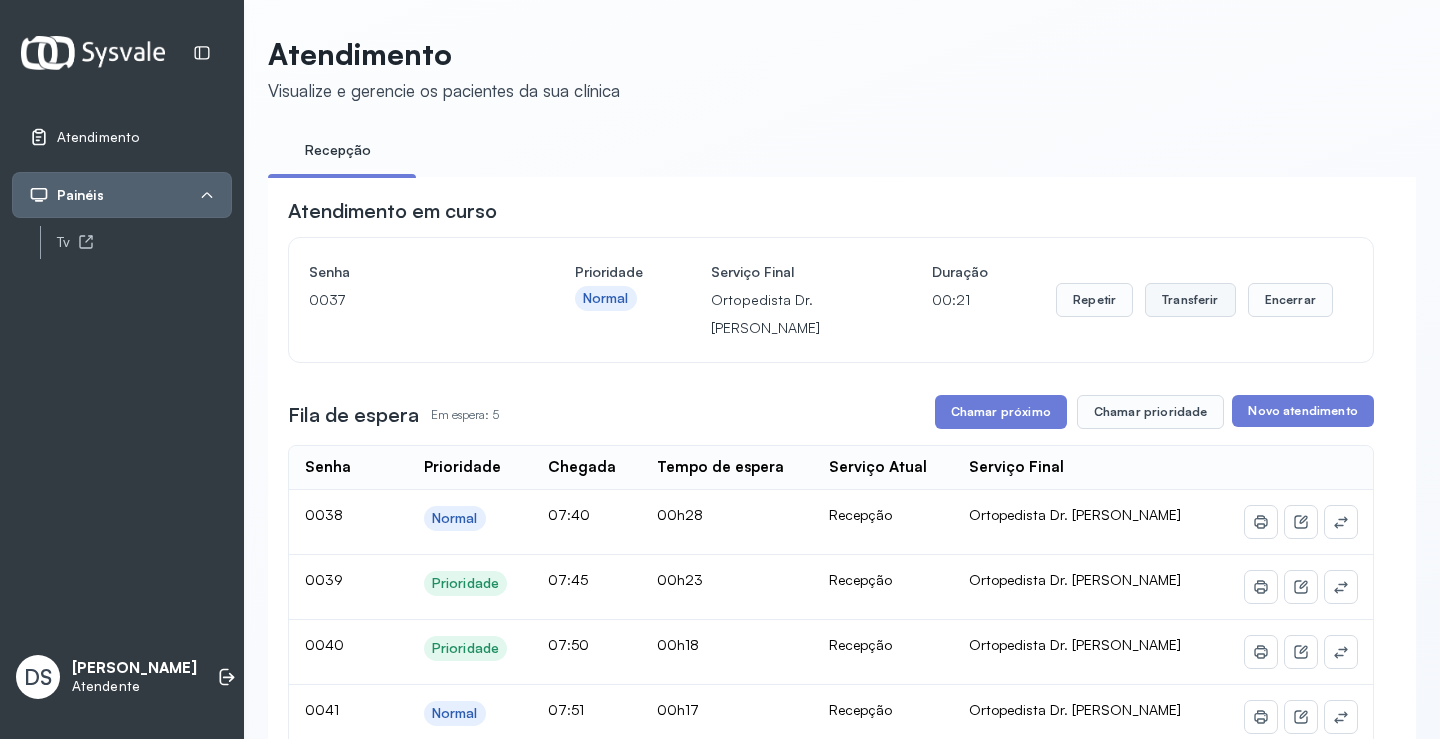 click on "Transferir" at bounding box center [1190, 300] 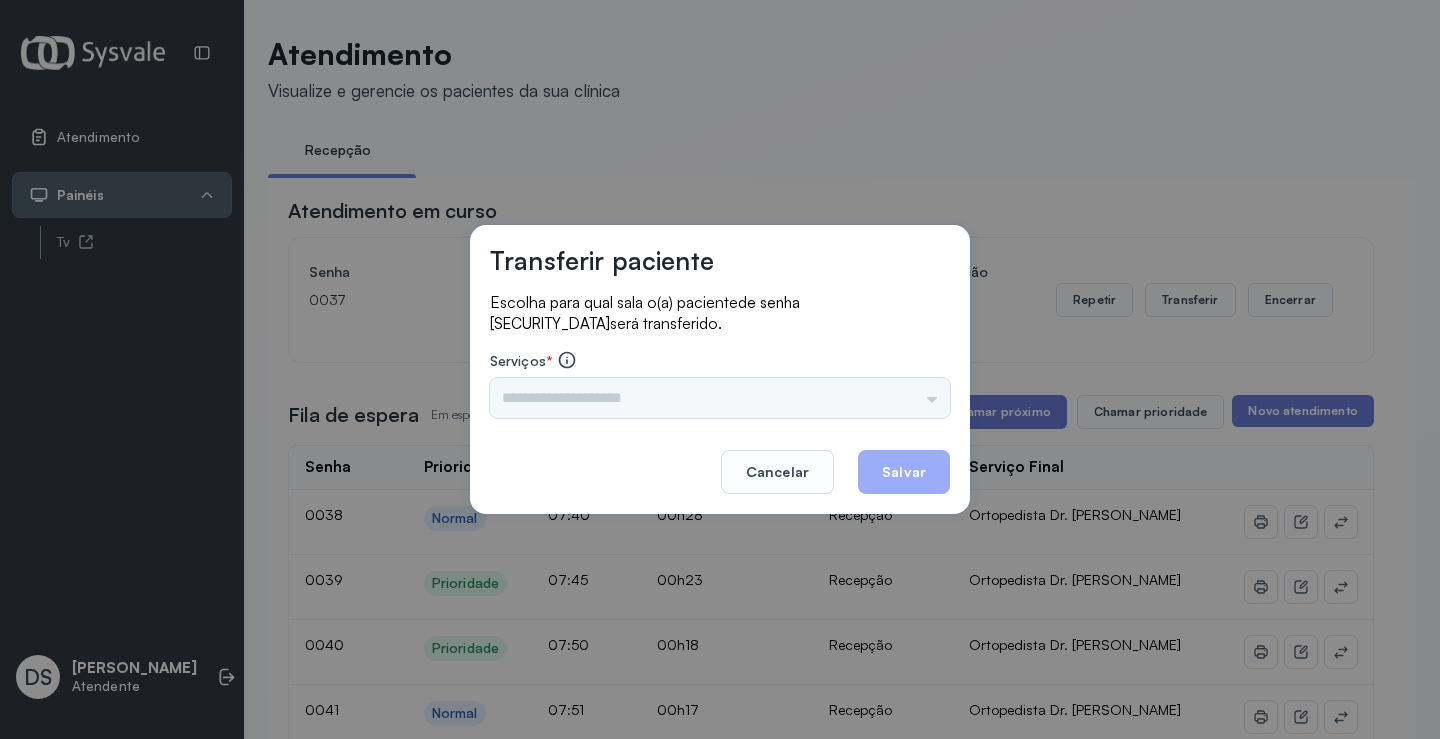 drag, startPoint x: 600, startPoint y: 371, endPoint x: 578, endPoint y: 398, distance: 34.828148 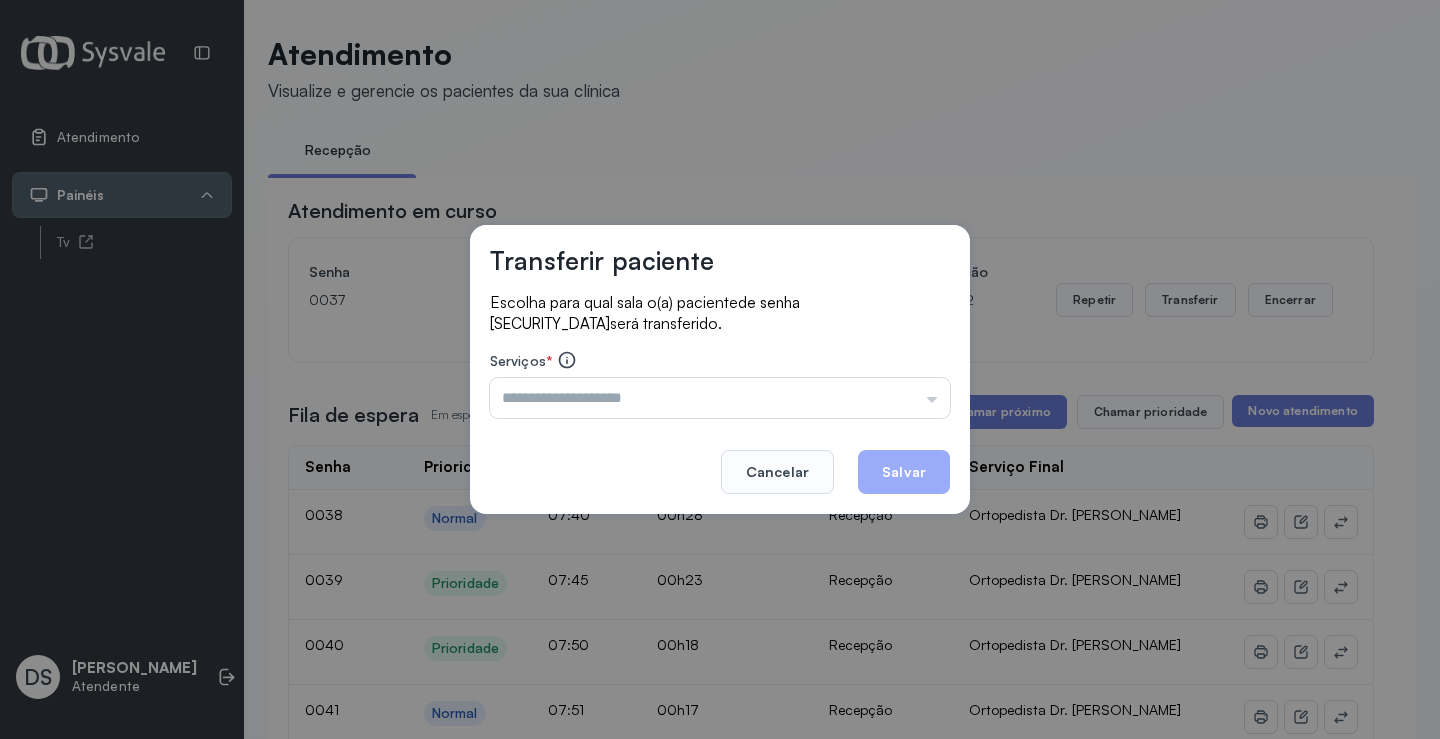 click at bounding box center (720, 398) 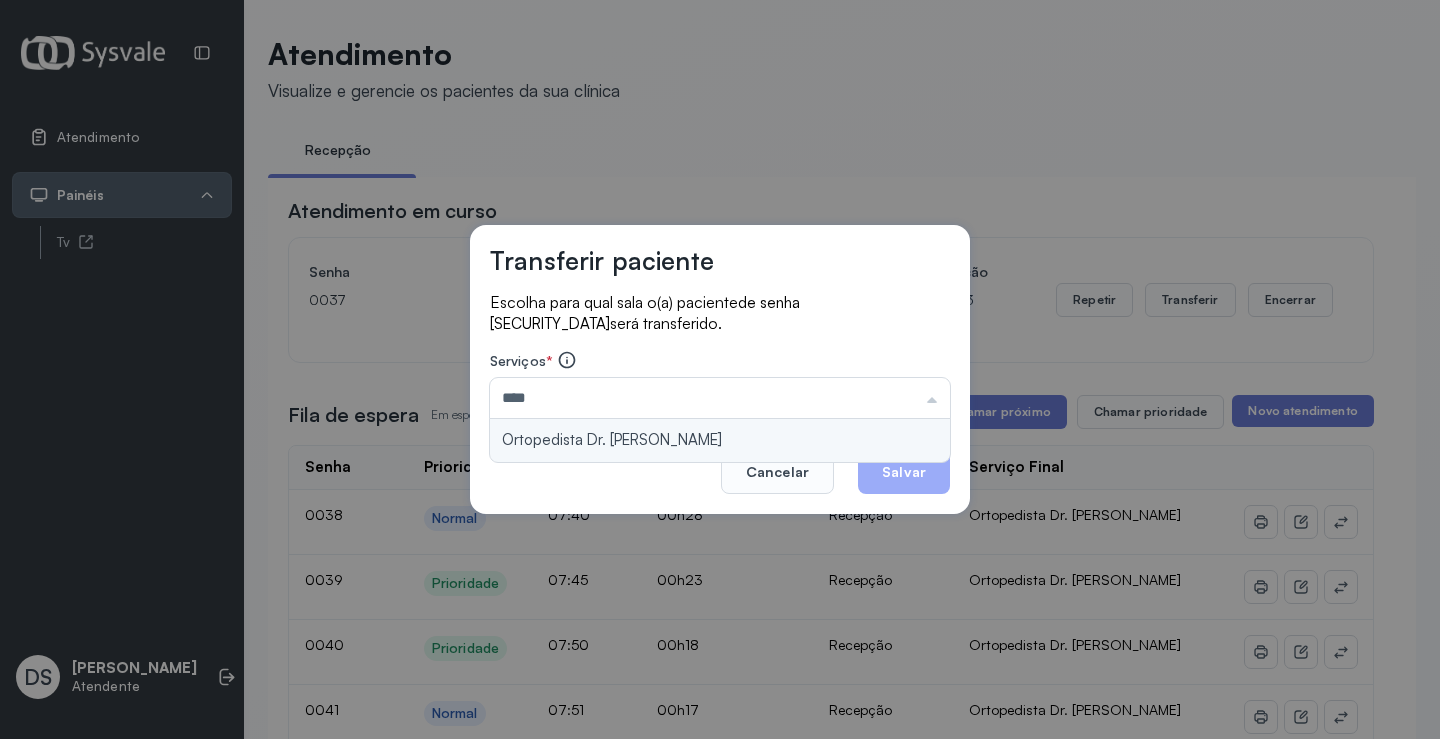 type on "**********" 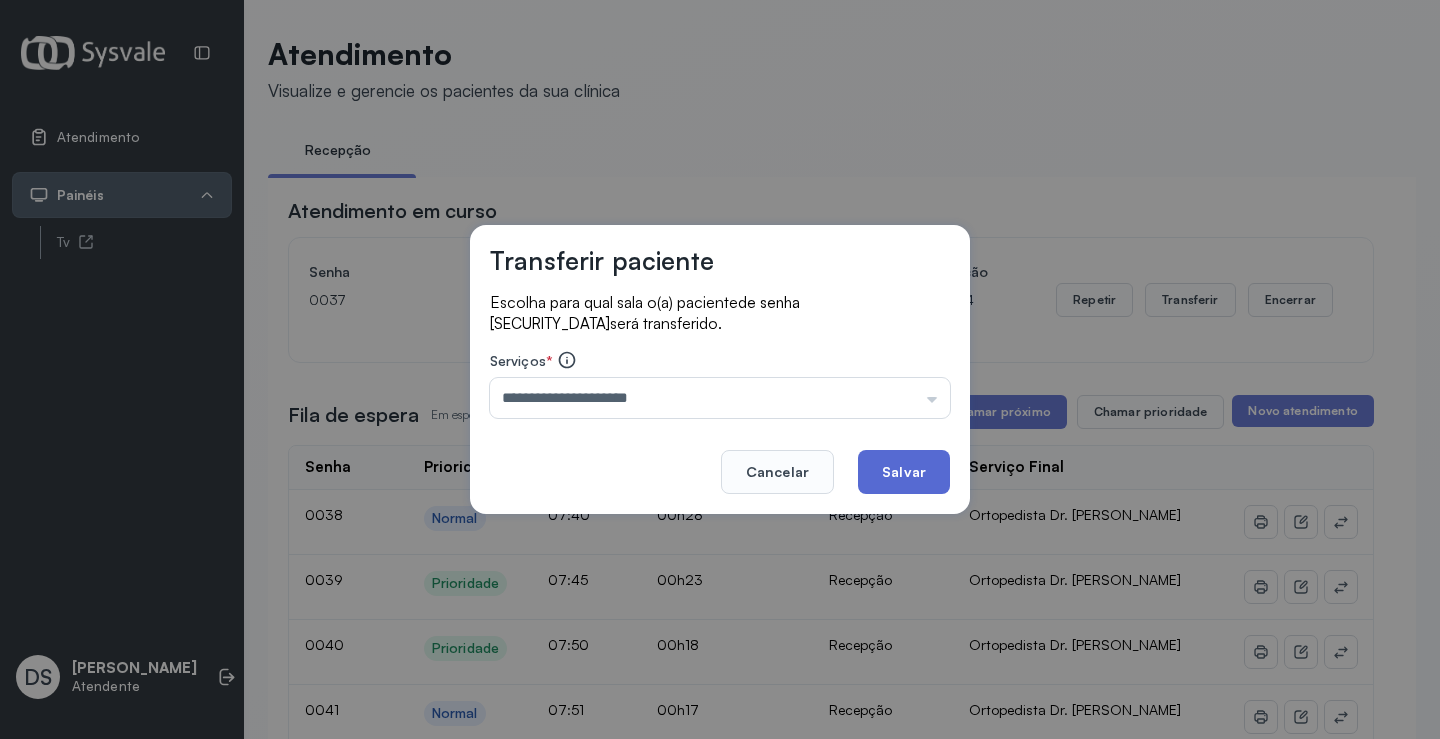 click on "Salvar" 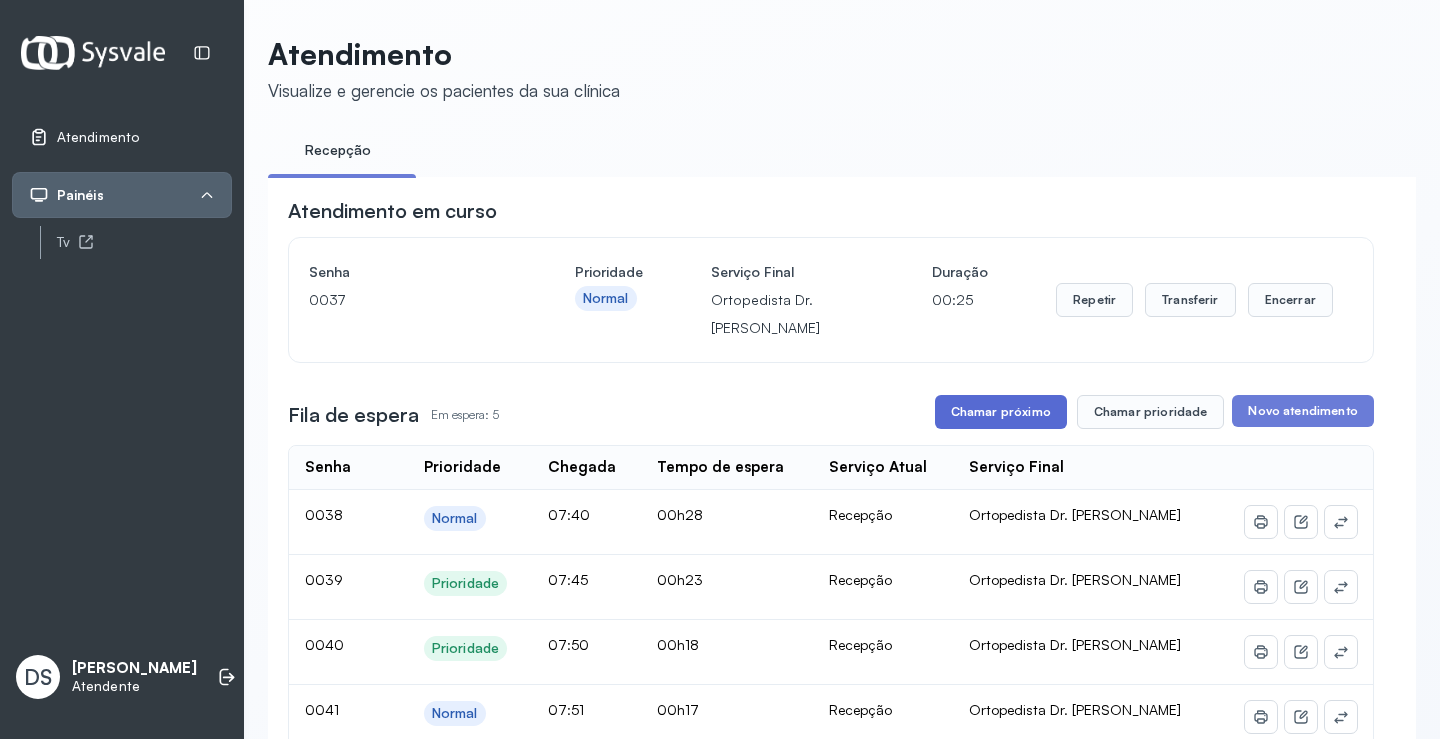 click on "Chamar próximo" at bounding box center [1001, 412] 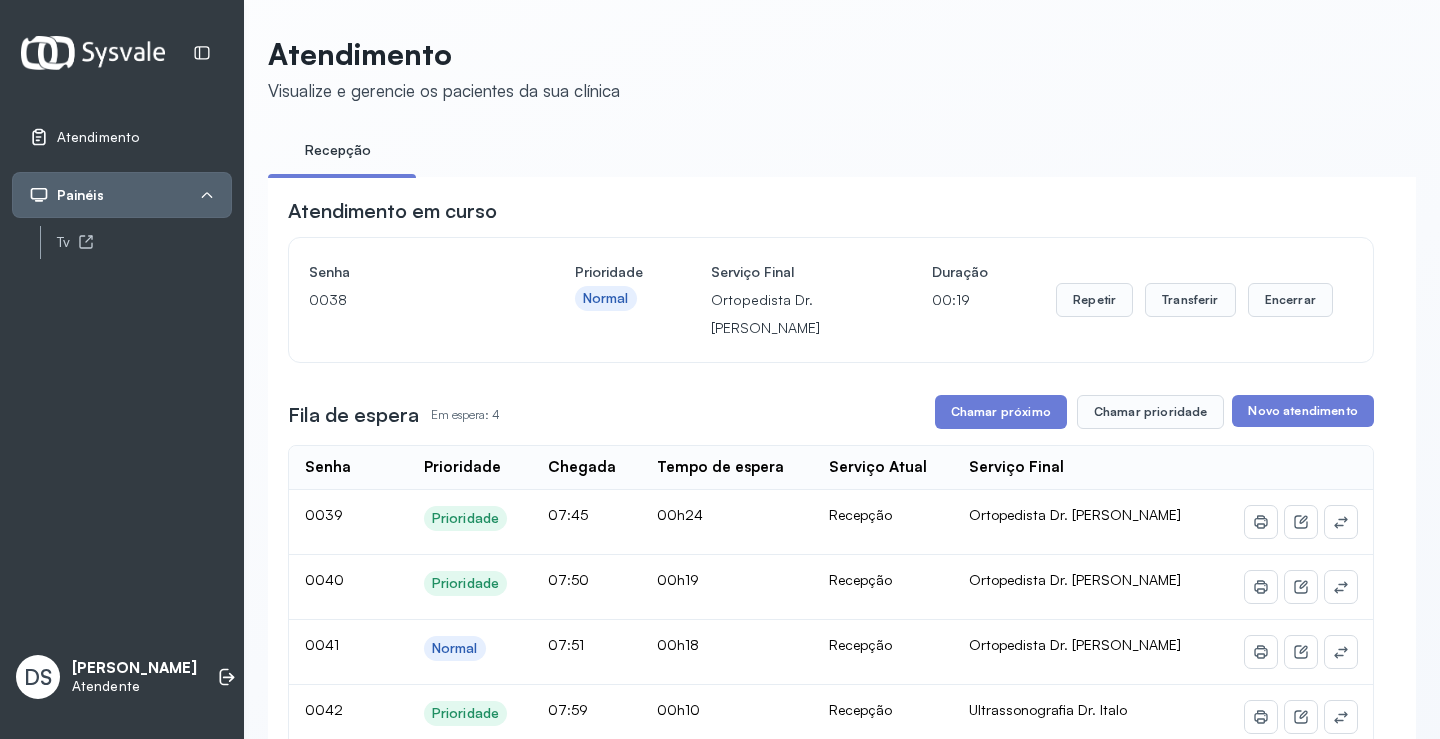 click on "Repetir Transferir Encerrar" at bounding box center [1194, 300] 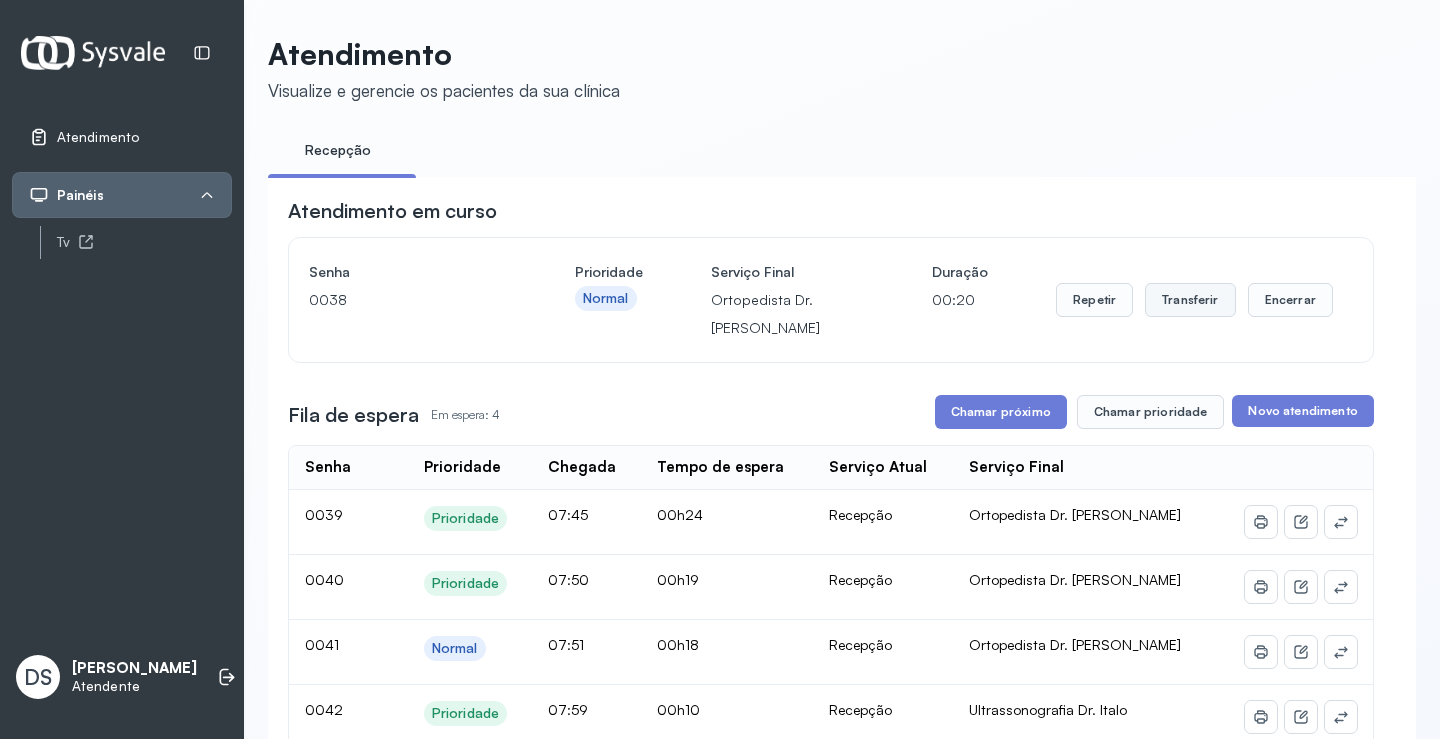 click on "Transferir" at bounding box center (1190, 300) 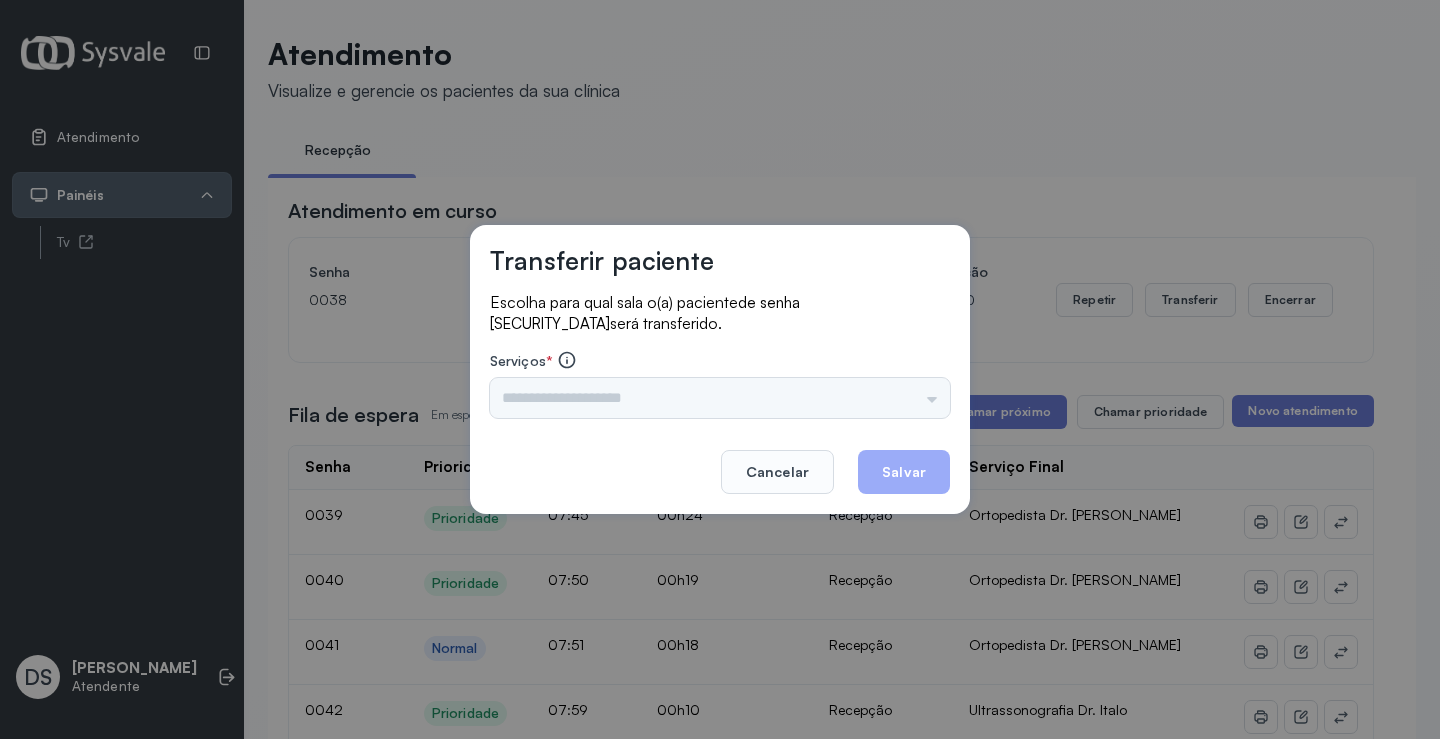 click on "Triagem Ortopedista Dr. [PERSON_NAME] Dr. [PERSON_NAME] Dr. [PERSON_NAME] Dra. Luana Obstetra Dr. Orlindo Obstetra Dra. [PERSON_NAME] Dr. Orlindo Ultrassonografia Dr. [PERSON_NAME] Consulta com Neurologista Dr. Ezir Reumatologista Dr. Juvenilson Endocrinologista [US_STATE] Dermatologista Dra. [PERSON_NAME] Dr. [PERSON_NAME] Dra. [PERSON_NAME] Infectologista Dra. [PERSON_NAME] Oftalmologista Dra. Consulta Proctologista/Cirurgia Geral Dra. [PERSON_NAME] Dr. [PERSON_NAME] Cirurgia Dr. Geislane Pequena Cirurgia Dr. AMILTON ECG Espirometria com Broncodilatador Espirometria sem Broncodilatador Ecocardiograma - Dra. [PERSON_NAME] Exame de PPD Enf. [PERSON_NAME] RETIRADA DE CERUME DR. [PERSON_NAME] Preventivo Enf. [PERSON_NAME] Preventivo Enf. [PERSON_NAME] Consulta de Enfermagem Enf. Tiago Consulta de Enfermagem Enf. [PERSON_NAME] Consulta  Cardiologista Dr. Everson Consulta Enf. [PERSON_NAME] Dispensação de Medicação Agendamento Consulta Enf. [PERSON_NAME] Agendamento consulta Enf. [GEOGRAPHIC_DATA]" at bounding box center [720, 398] 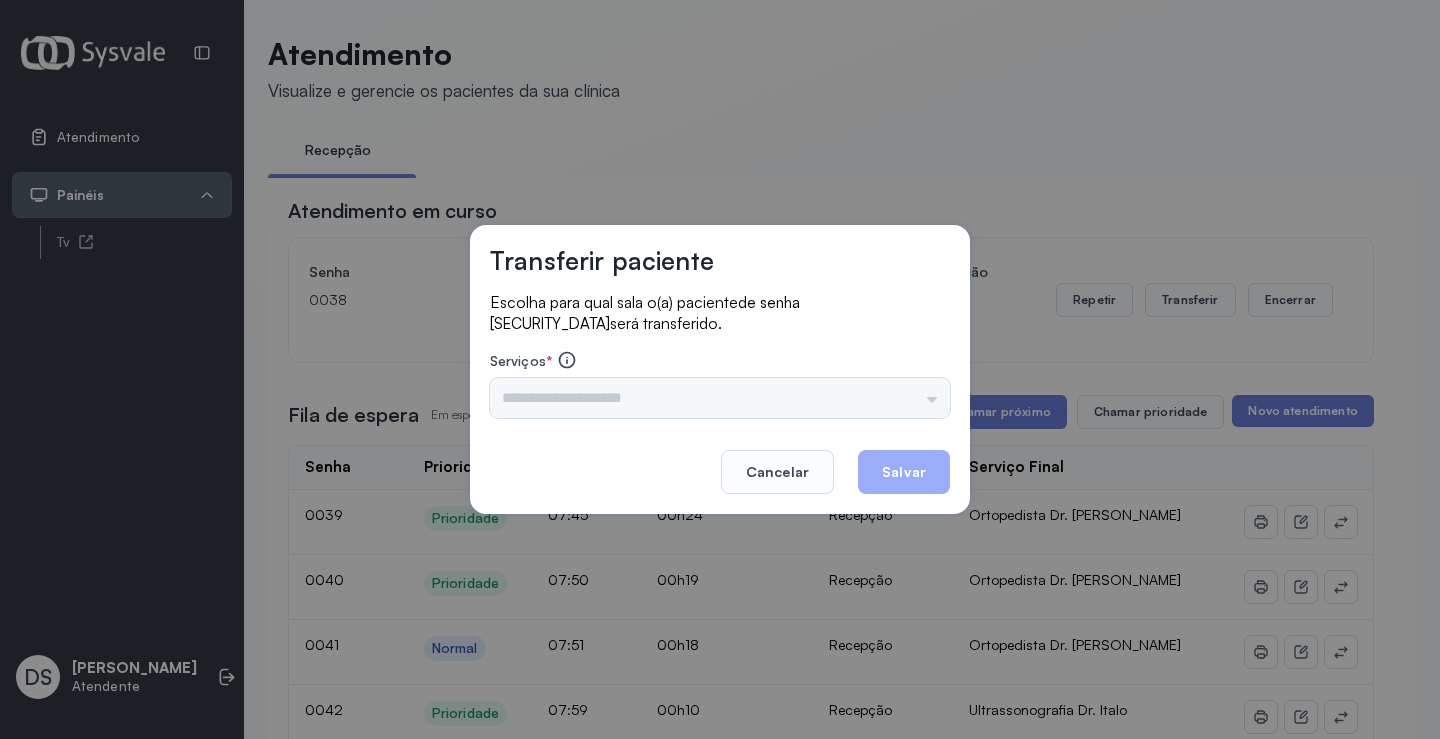 click on "Triagem Ortopedista Dr. [PERSON_NAME] Dr. [PERSON_NAME] Dr. [PERSON_NAME] Dra. Luana Obstetra Dr. Orlindo Obstetra Dra. [PERSON_NAME] Dr. Orlindo Ultrassonografia Dr. [PERSON_NAME] Consulta com Neurologista Dr. Ezir Reumatologista Dr. Juvenilson Endocrinologista [US_STATE] Dermatologista Dra. [PERSON_NAME] Dr. [PERSON_NAME] Dra. [PERSON_NAME] Infectologista Dra. [PERSON_NAME] Oftalmologista Dra. Consulta Proctologista/Cirurgia Geral Dra. [PERSON_NAME] Dr. [PERSON_NAME] Cirurgia Dr. Geislane Pequena Cirurgia Dr. AMILTON ECG Espirometria com Broncodilatador Espirometria sem Broncodilatador Ecocardiograma - Dra. [PERSON_NAME] Exame de PPD Enf. [PERSON_NAME] RETIRADA DE CERUME DR. [PERSON_NAME] Preventivo Enf. [PERSON_NAME] Preventivo Enf. [PERSON_NAME] Consulta de Enfermagem Enf. Tiago Consulta de Enfermagem Enf. [PERSON_NAME] Consulta  Cardiologista Dr. Everson Consulta Enf. [PERSON_NAME] Dispensação de Medicação Agendamento Consulta Enf. [PERSON_NAME] Agendamento consulta Enf. [GEOGRAPHIC_DATA]" at bounding box center [720, 398] 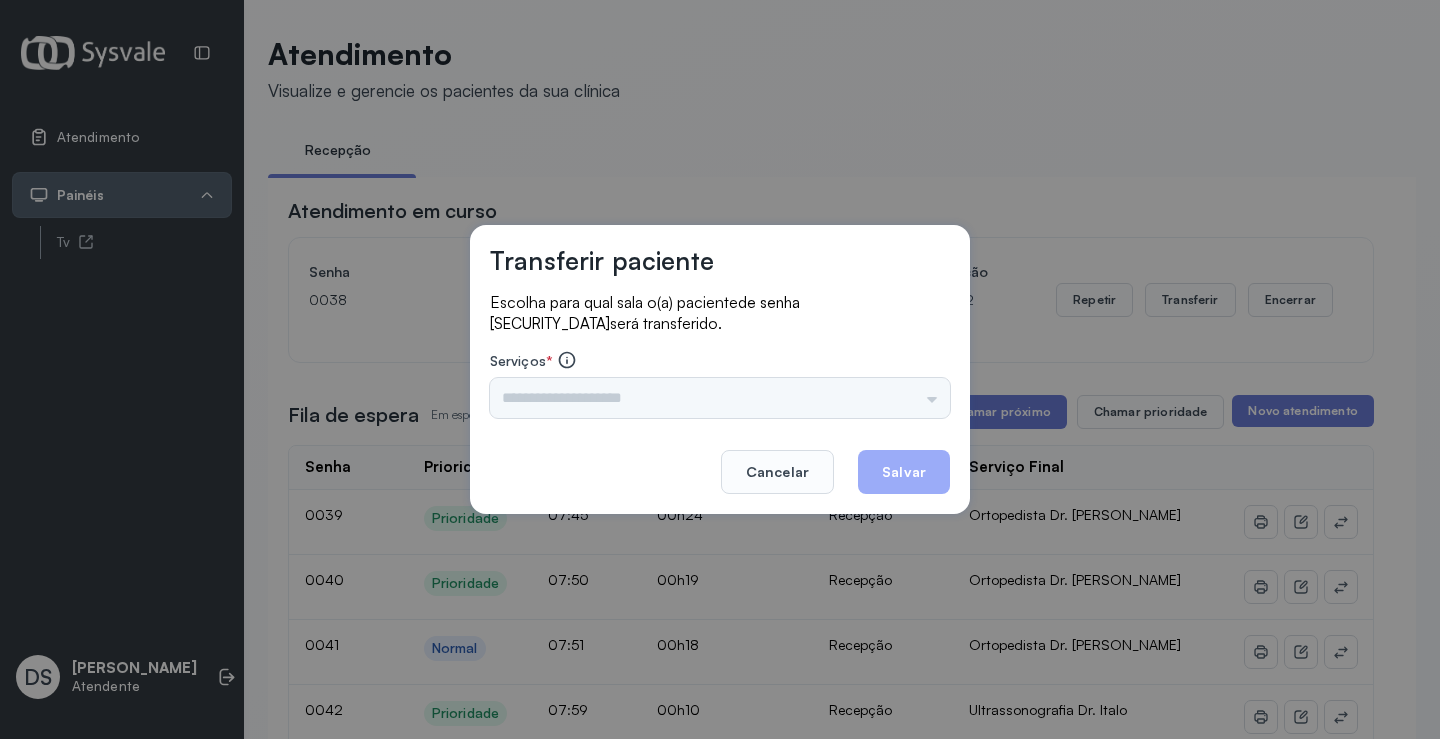 click on "Triagem Ortopedista Dr. [PERSON_NAME] Dr. [PERSON_NAME] Dr. [PERSON_NAME] Dra. Luana Obstetra Dr. Orlindo Obstetra Dra. [PERSON_NAME] Dr. Orlindo Ultrassonografia Dr. [PERSON_NAME] Consulta com Neurologista Dr. Ezir Reumatologista Dr. Juvenilson Endocrinologista [US_STATE] Dermatologista Dra. [PERSON_NAME] Dr. [PERSON_NAME] Dra. [PERSON_NAME] Infectologista Dra. [PERSON_NAME] Oftalmologista Dra. Consulta Proctologista/Cirurgia Geral Dra. [PERSON_NAME] Dr. [PERSON_NAME] Cirurgia Dr. Geislane Pequena Cirurgia Dr. AMILTON ECG Espirometria com Broncodilatador Espirometria sem Broncodilatador Ecocardiograma - Dra. [PERSON_NAME] Exame de PPD Enf. [PERSON_NAME] RETIRADA DE CERUME DR. [PERSON_NAME] Preventivo Enf. [PERSON_NAME] Preventivo Enf. [PERSON_NAME] Consulta de Enfermagem Enf. Tiago Consulta de Enfermagem Enf. [PERSON_NAME] Consulta  Cardiologista Dr. Everson Consulta Enf. [PERSON_NAME] Dispensação de Medicação Agendamento Consulta Enf. [PERSON_NAME] Agendamento consulta Enf. [GEOGRAPHIC_DATA]" at bounding box center (720, 398) 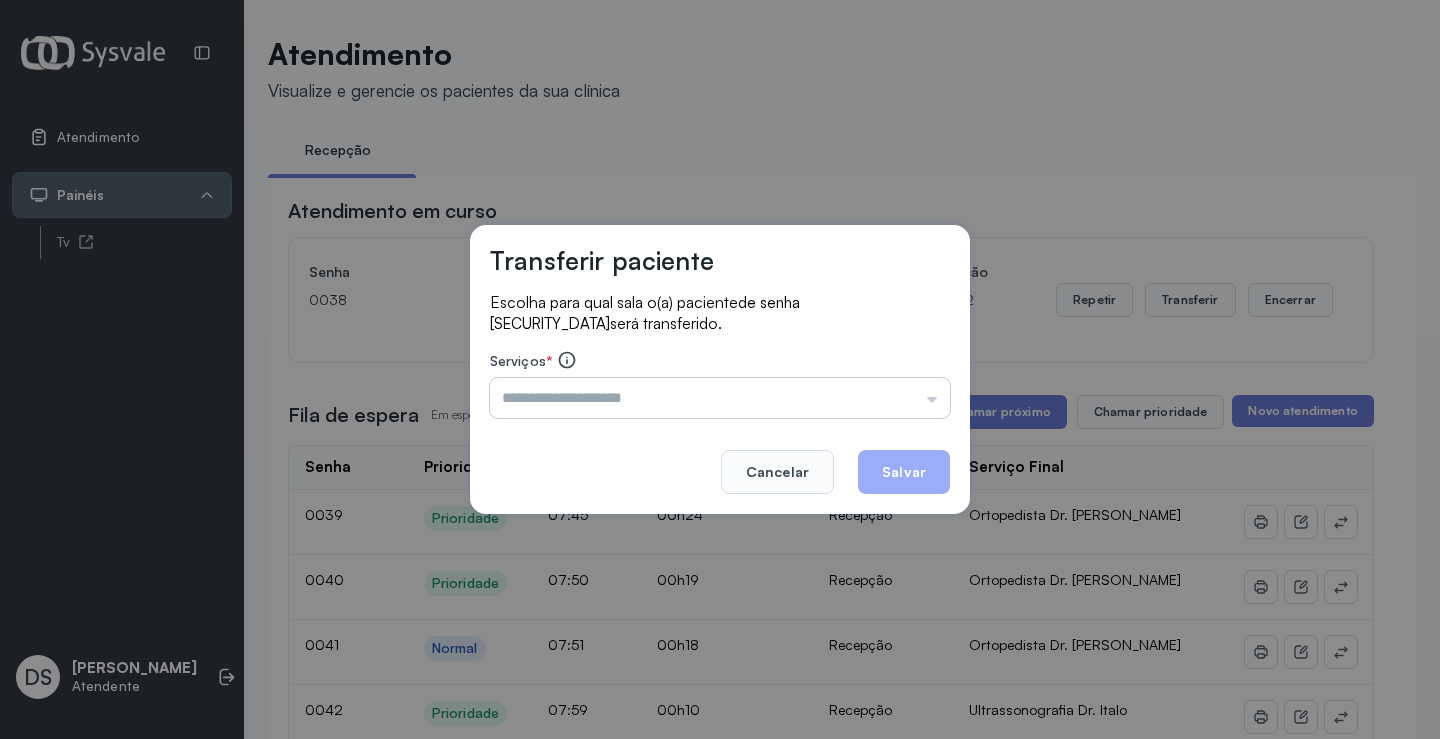 click at bounding box center (720, 398) 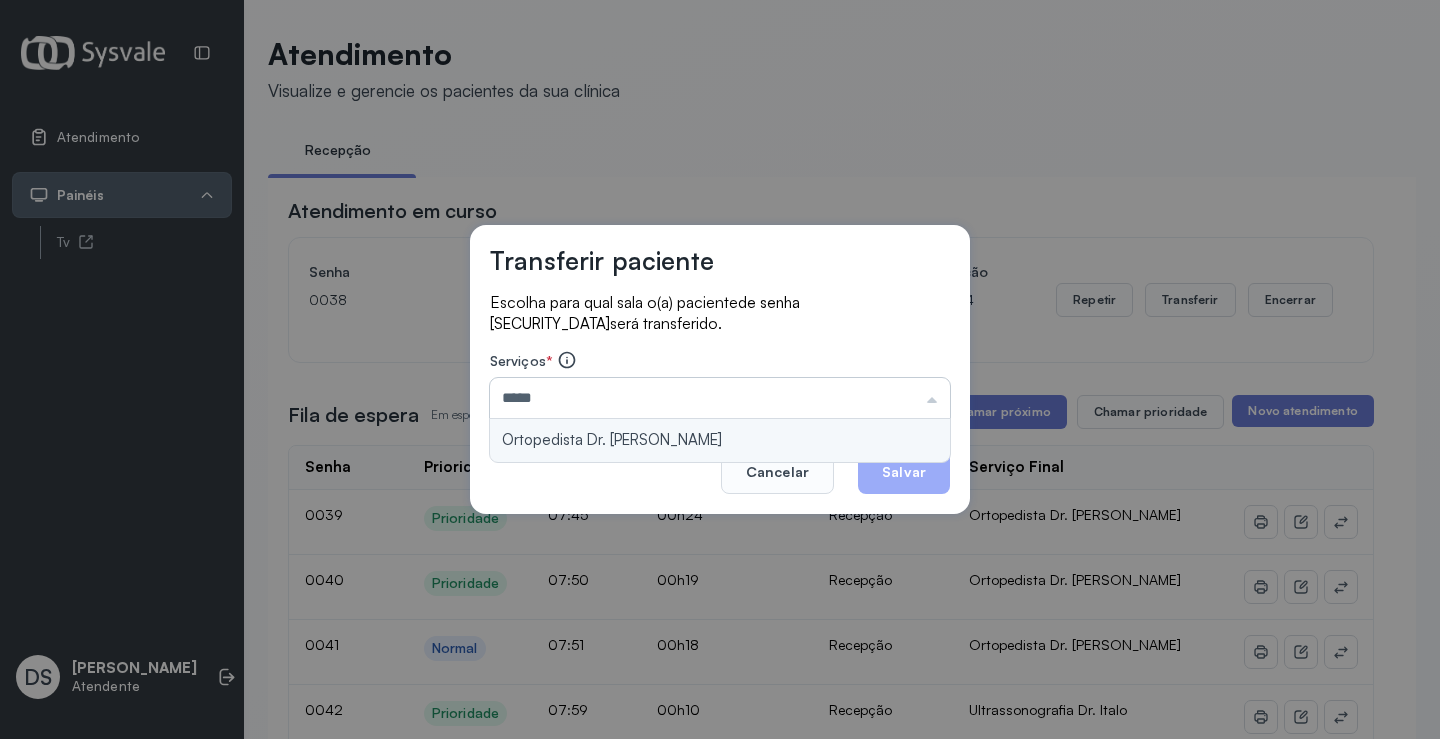 type on "**********" 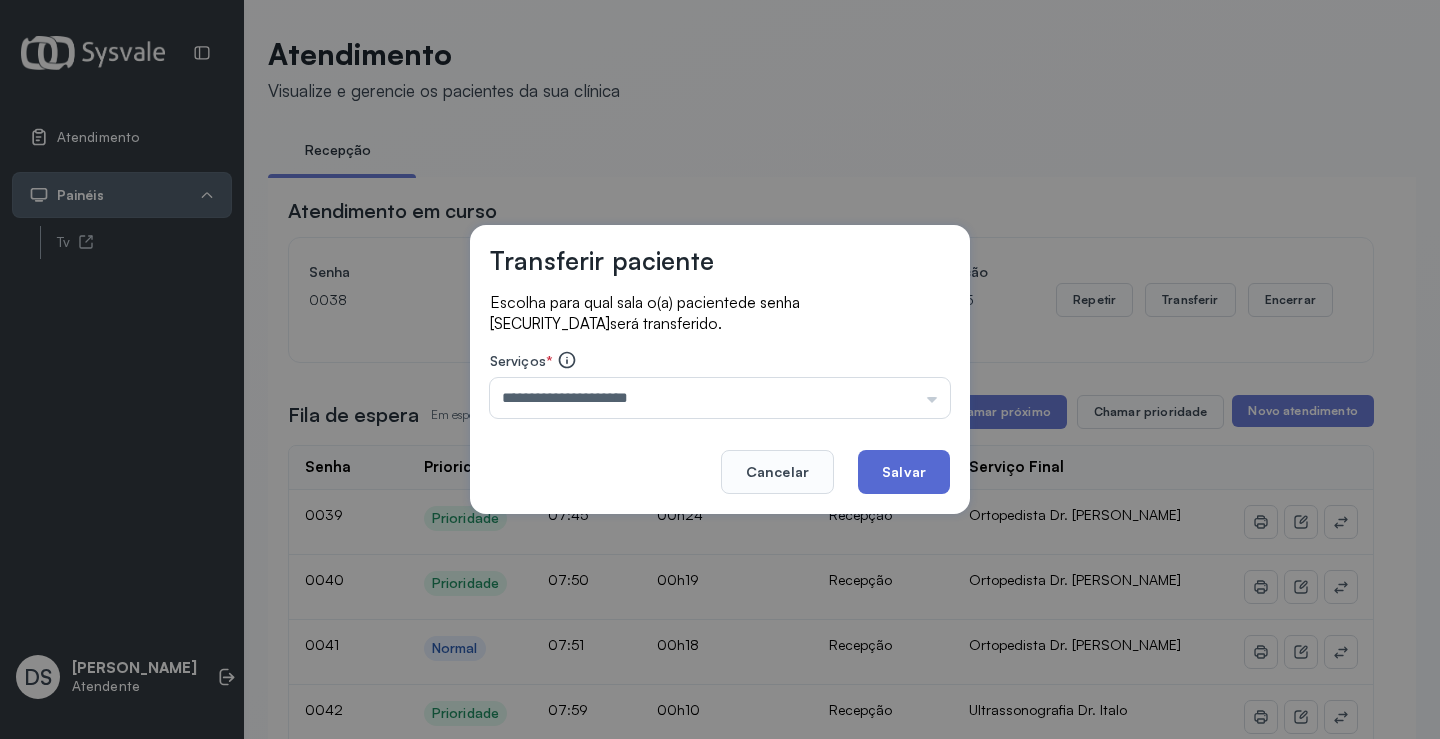 click on "Salvar" 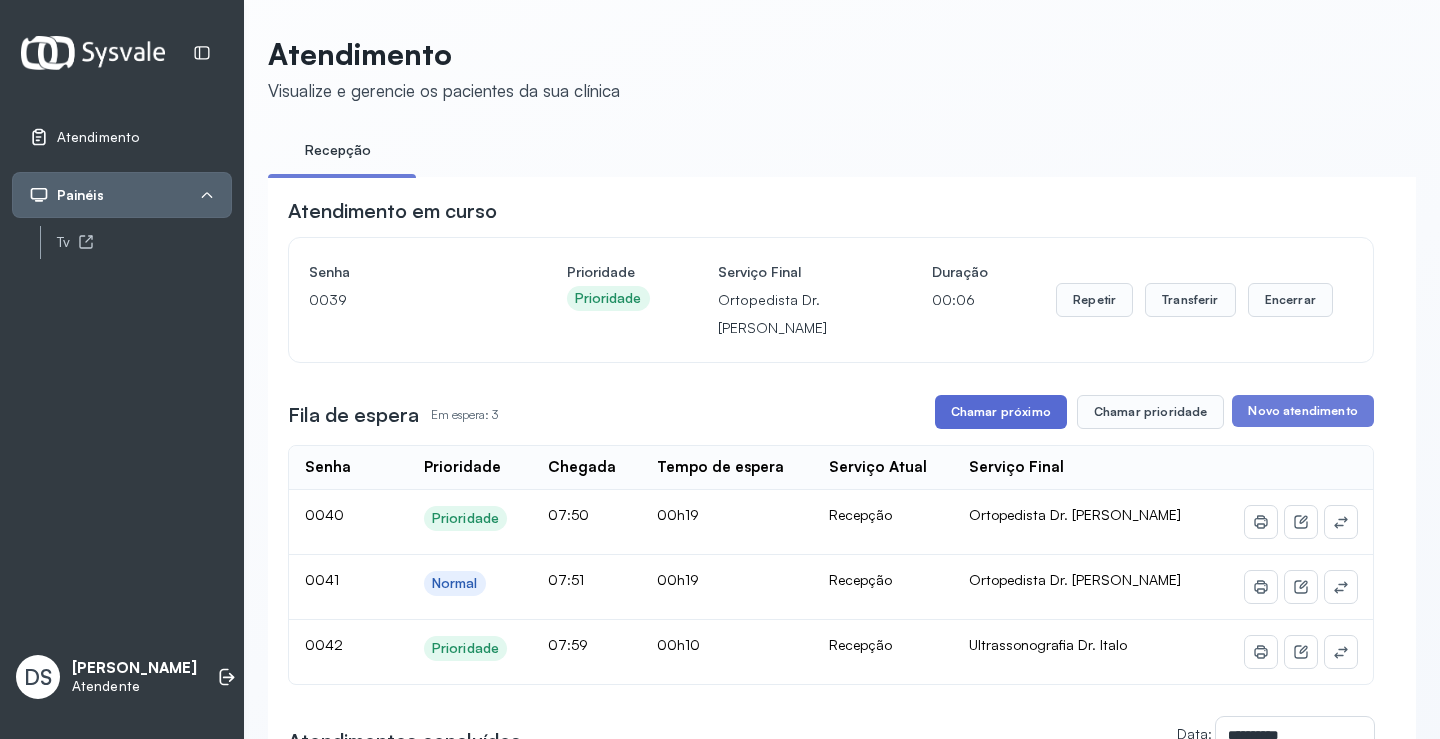 click on "Chamar próximo" at bounding box center [1001, 412] 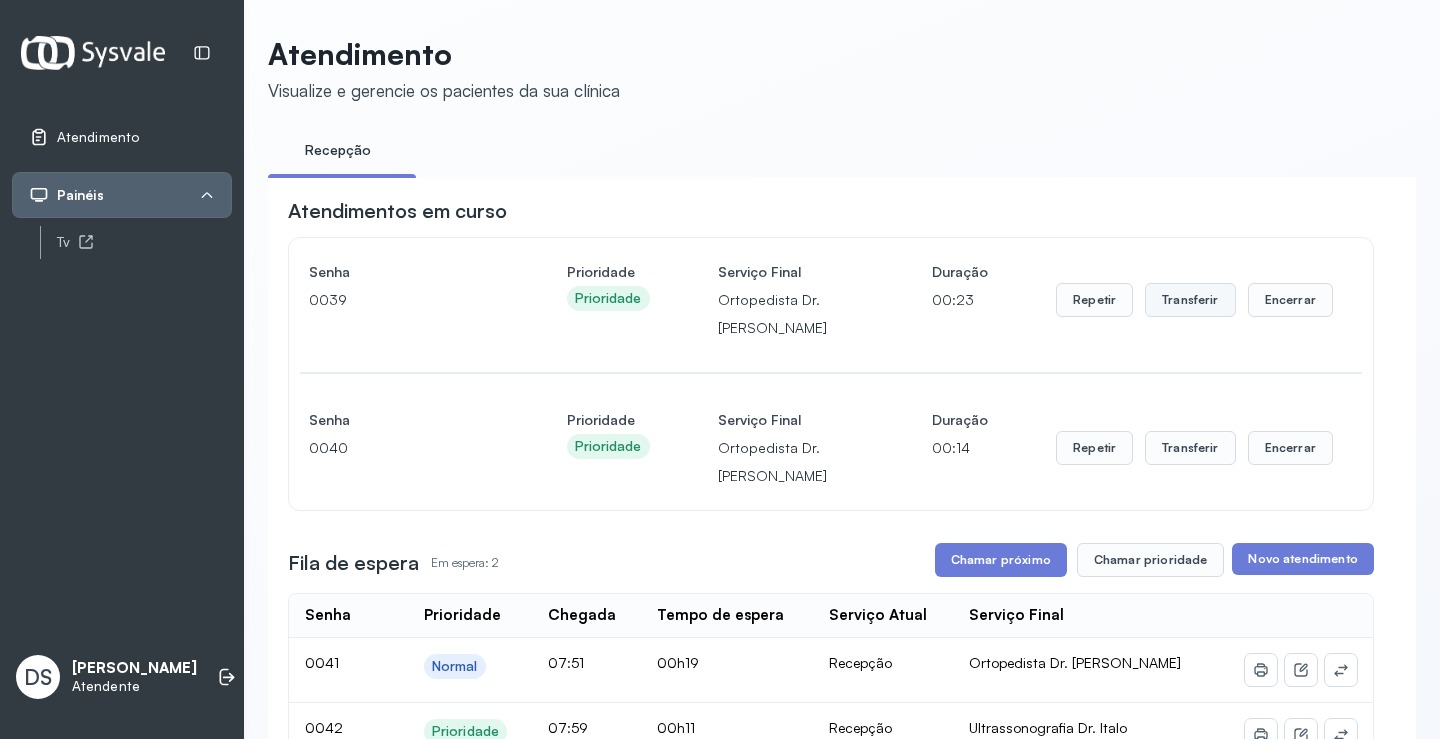 click on "Transferir" at bounding box center [1190, 300] 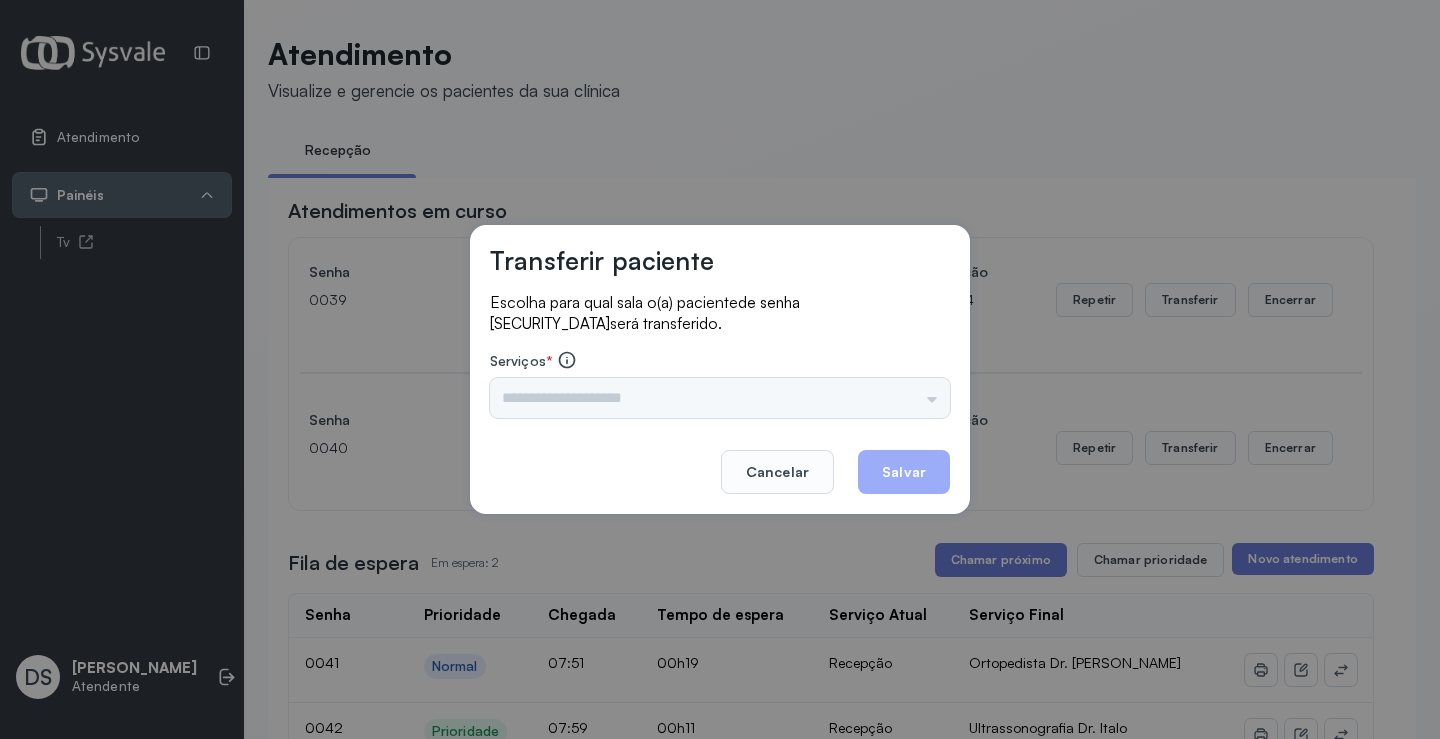 click on "Triagem Ortopedista Dr. [PERSON_NAME] Dr. [PERSON_NAME] Dr. [PERSON_NAME] Dra. Luana Obstetra Dr. Orlindo Obstetra Dra. [PERSON_NAME] Dr. Orlindo Ultrassonografia Dr. [PERSON_NAME] Consulta com Neurologista Dr. Ezir Reumatologista Dr. Juvenilson Endocrinologista [US_STATE] Dermatologista Dra. [PERSON_NAME] Dr. [PERSON_NAME] Dra. [PERSON_NAME] Infectologista Dra. [PERSON_NAME] Oftalmologista Dra. Consulta Proctologista/Cirurgia Geral Dra. [PERSON_NAME] Dr. [PERSON_NAME] Cirurgia Dr. Geislane Pequena Cirurgia Dr. AMILTON ECG Espirometria com Broncodilatador Espirometria sem Broncodilatador Ecocardiograma - Dra. [PERSON_NAME] Exame de PPD Enf. [PERSON_NAME] RETIRADA DE CERUME DR. [PERSON_NAME] Preventivo Enf. [PERSON_NAME] Preventivo Enf. [PERSON_NAME] Consulta de Enfermagem Enf. Tiago Consulta de Enfermagem Enf. [PERSON_NAME] Consulta  Cardiologista Dr. Everson Consulta Enf. [PERSON_NAME] Dispensação de Medicação Agendamento Consulta Enf. [PERSON_NAME] Agendamento consulta Enf. [GEOGRAPHIC_DATA]" at bounding box center (720, 398) 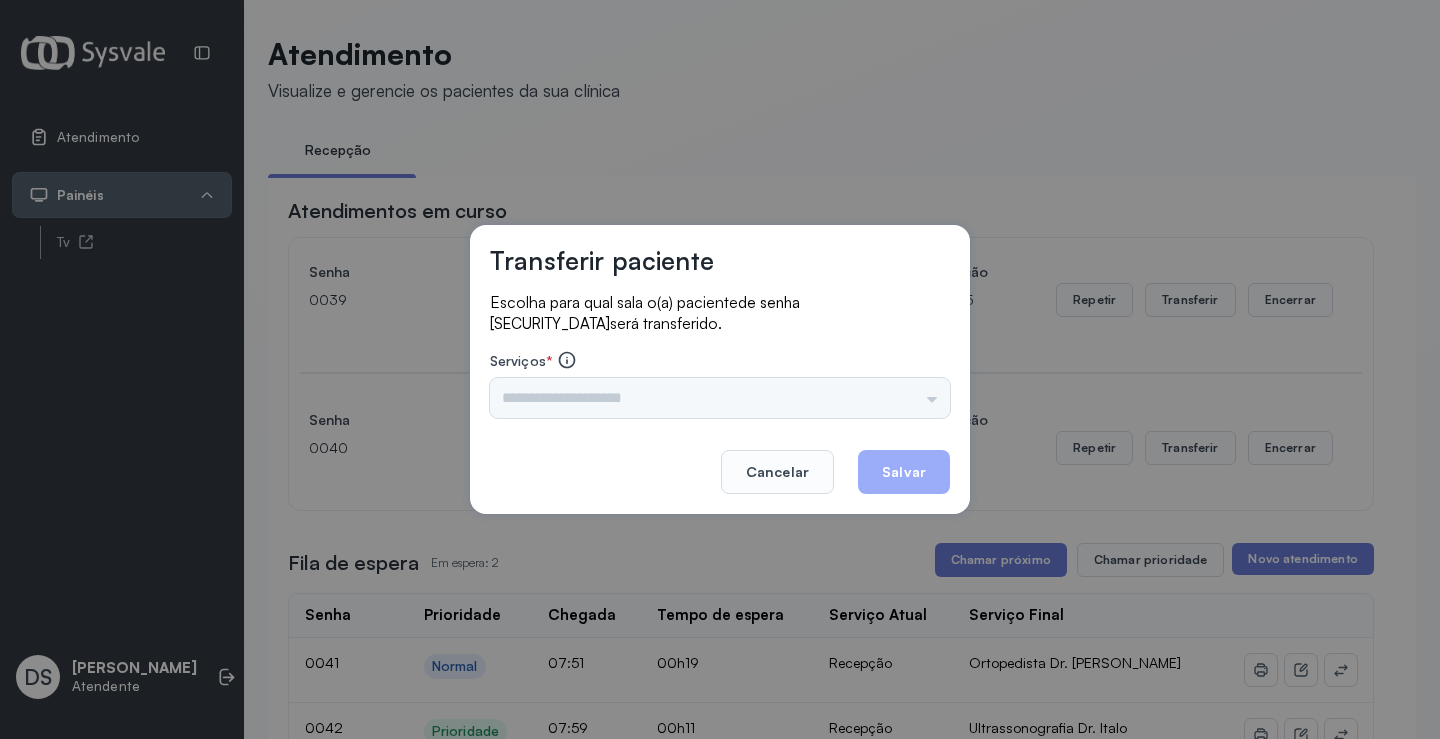 click on "Triagem Ortopedista Dr. [PERSON_NAME] Dr. [PERSON_NAME] Dr. [PERSON_NAME] Dra. Luana Obstetra Dr. Orlindo Obstetra Dra. [PERSON_NAME] Dr. Orlindo Ultrassonografia Dr. [PERSON_NAME] Consulta com Neurologista Dr. Ezir Reumatologista Dr. Juvenilson Endocrinologista [US_STATE] Dermatologista Dra. [PERSON_NAME] Dr. [PERSON_NAME] Dra. [PERSON_NAME] Infectologista Dra. [PERSON_NAME] Oftalmologista Dra. Consulta Proctologista/Cirurgia Geral Dra. [PERSON_NAME] Dr. [PERSON_NAME] Cirurgia Dr. Geislane Pequena Cirurgia Dr. AMILTON ECG Espirometria com Broncodilatador Espirometria sem Broncodilatador Ecocardiograma - Dra. [PERSON_NAME] Exame de PPD Enf. [PERSON_NAME] RETIRADA DE CERUME DR. [PERSON_NAME] Preventivo Enf. [PERSON_NAME] Preventivo Enf. [PERSON_NAME] Consulta de Enfermagem Enf. Tiago Consulta de Enfermagem Enf. [PERSON_NAME] Consulta  Cardiologista Dr. Everson Consulta Enf. [PERSON_NAME] Dispensação de Medicação Agendamento Consulta Enf. [PERSON_NAME] Agendamento consulta Enf. [GEOGRAPHIC_DATA]" at bounding box center [720, 398] 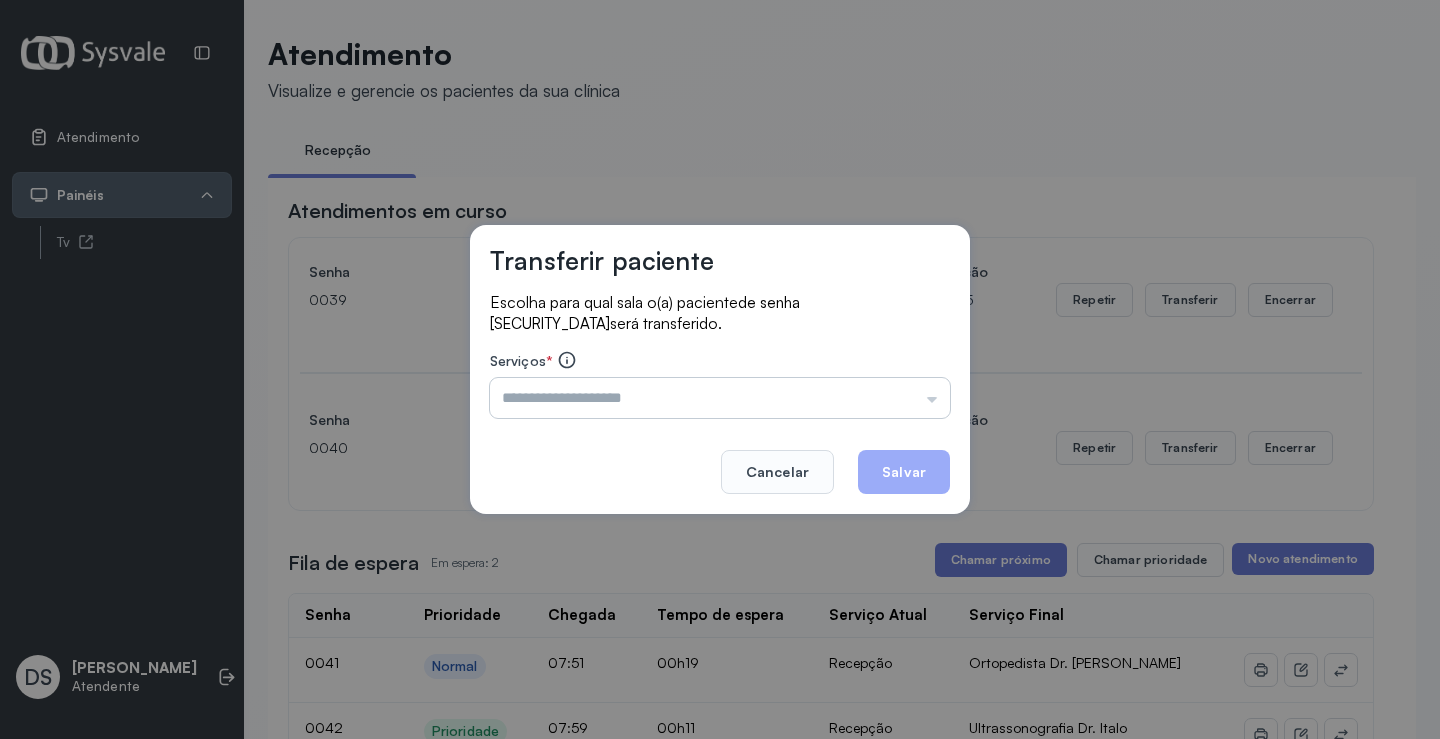 click at bounding box center (720, 398) 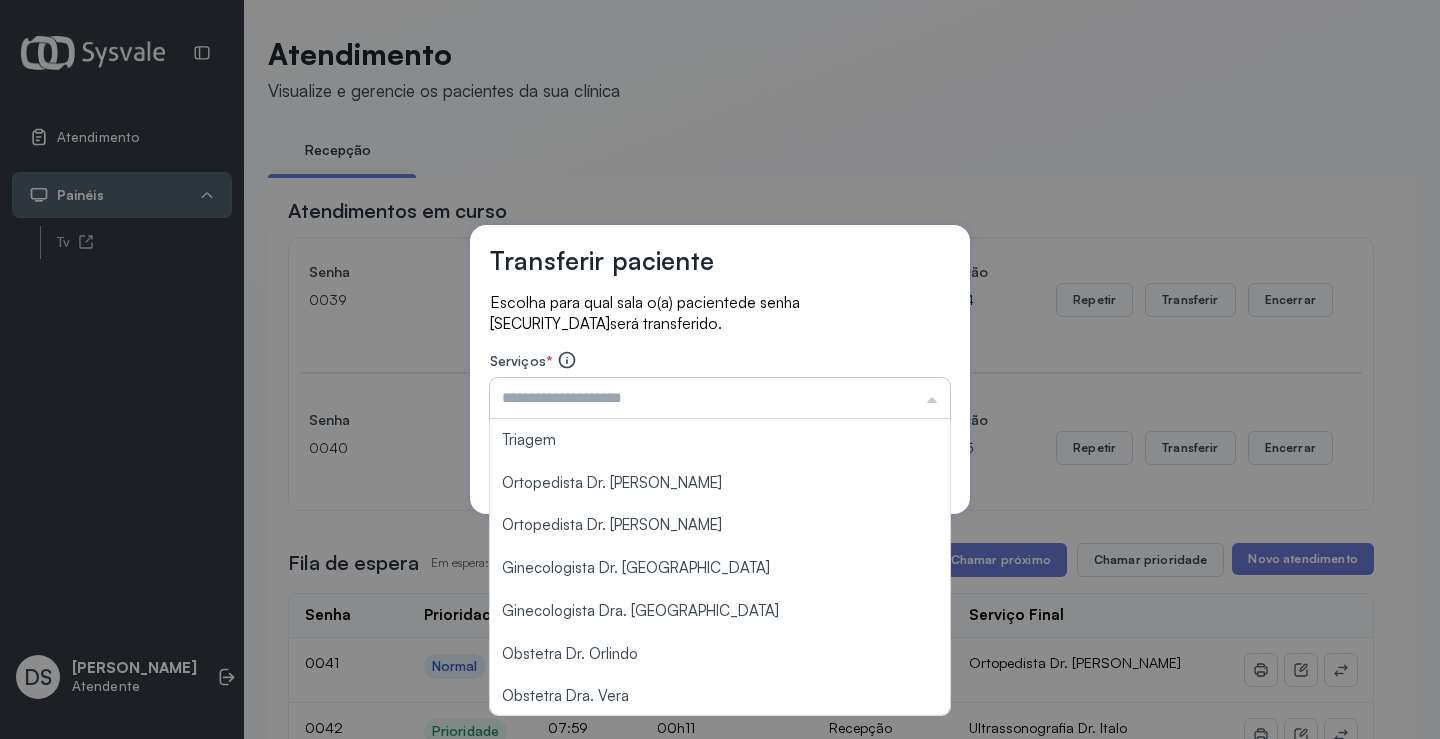 click at bounding box center [720, 398] 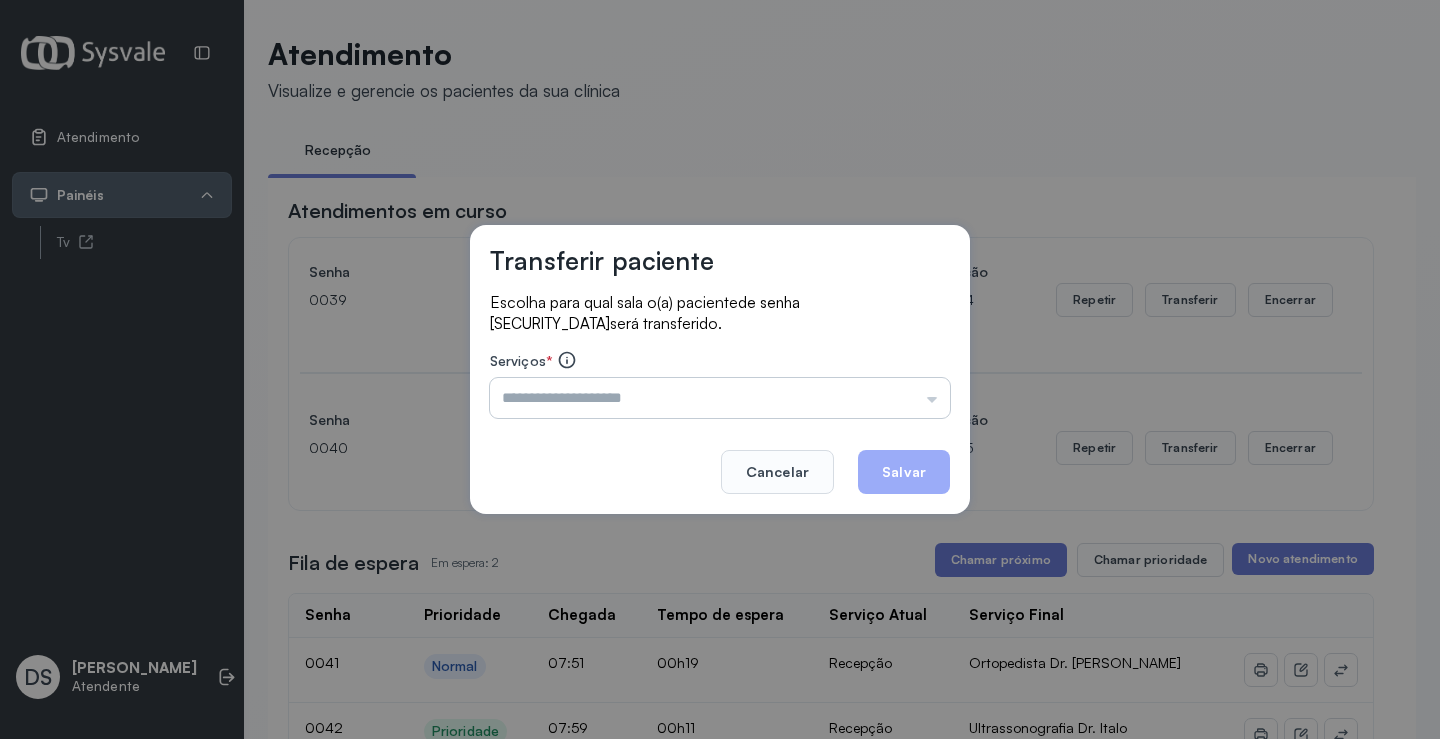 click at bounding box center (720, 398) 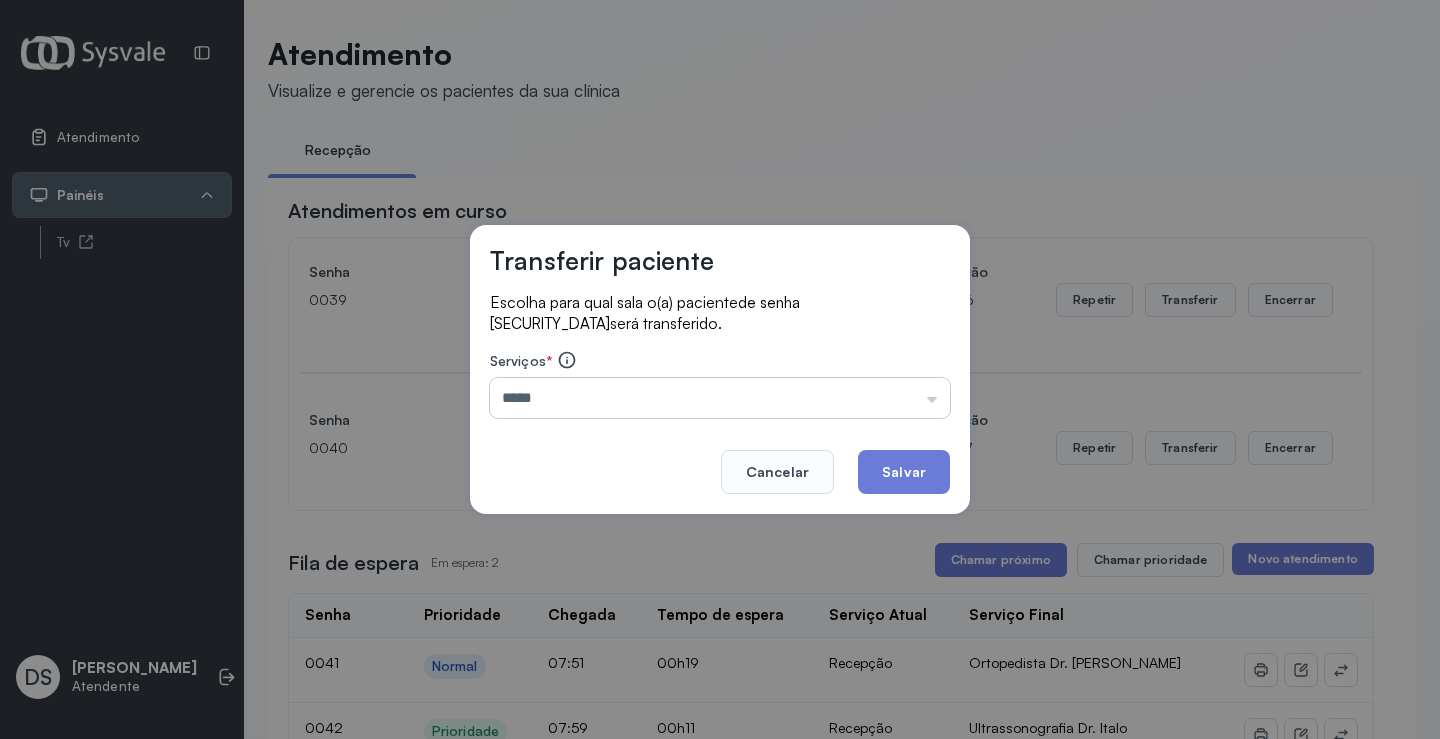 type on "**********" 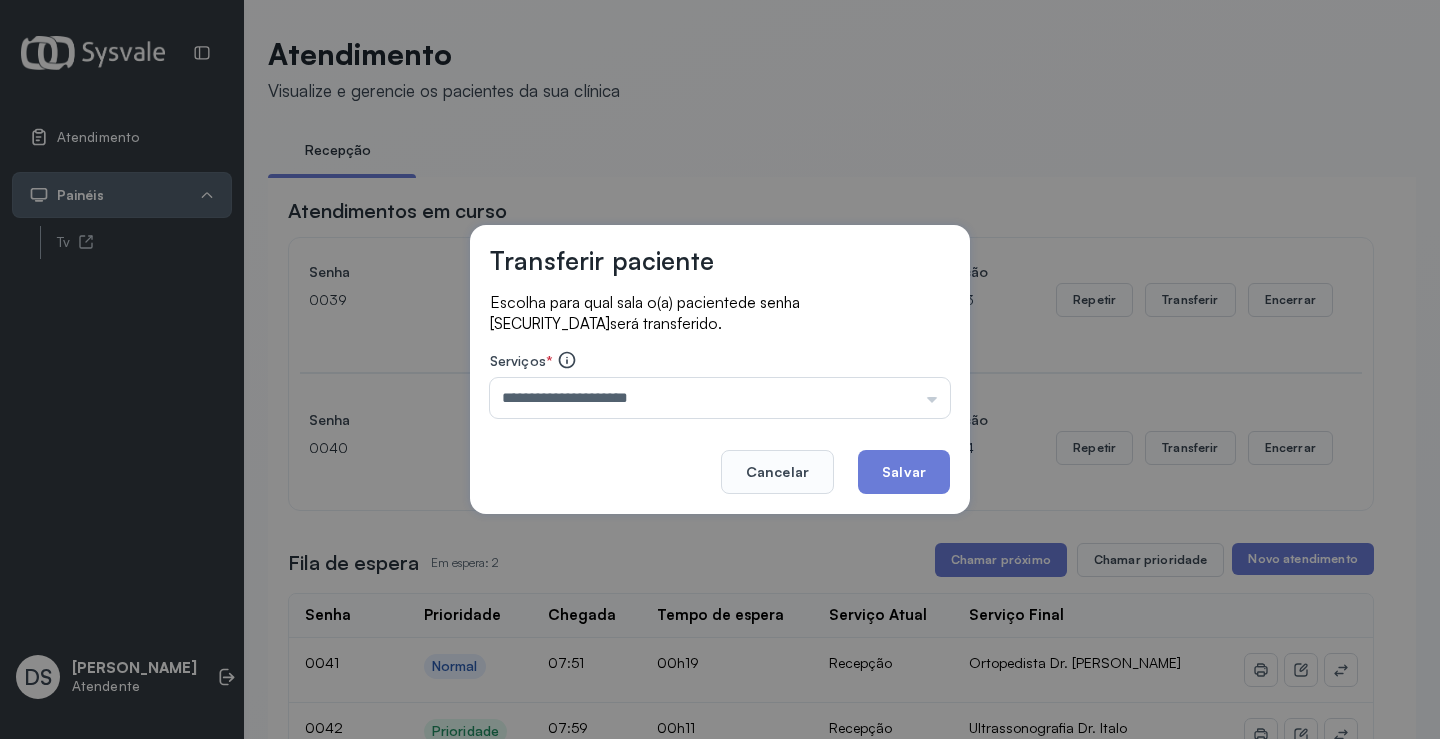 drag, startPoint x: 902, startPoint y: 467, endPoint x: 977, endPoint y: 440, distance: 79.71198 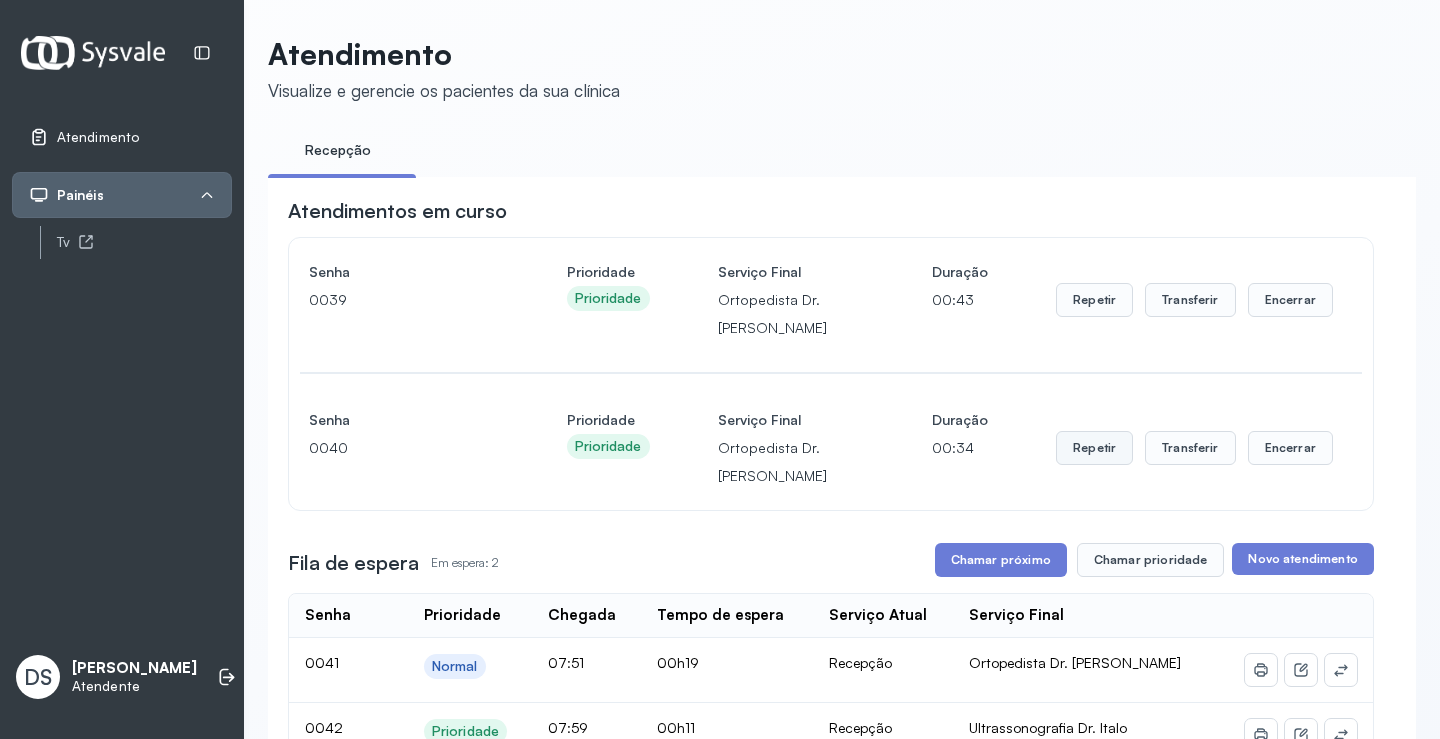 click on "Repetir" at bounding box center [1094, 300] 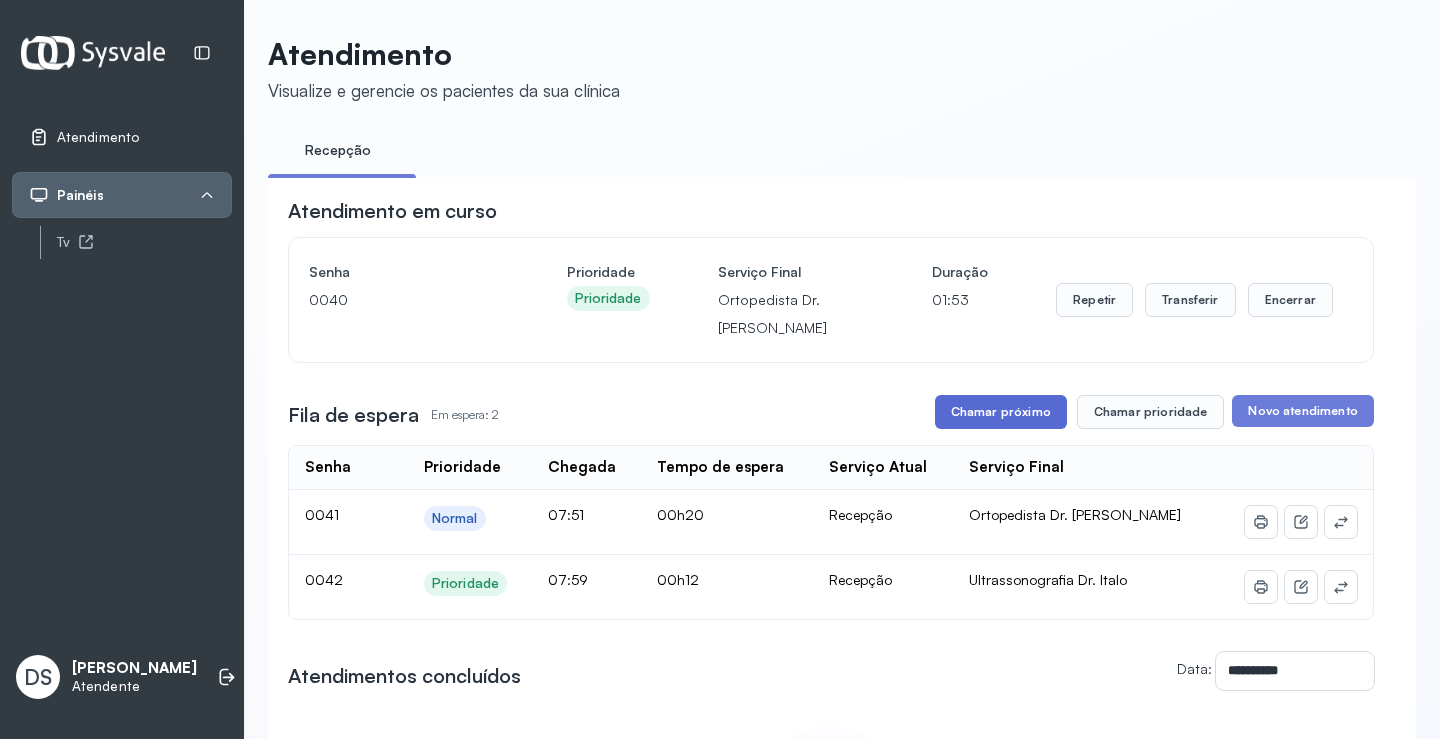 click on "Chamar próximo" at bounding box center [1001, 412] 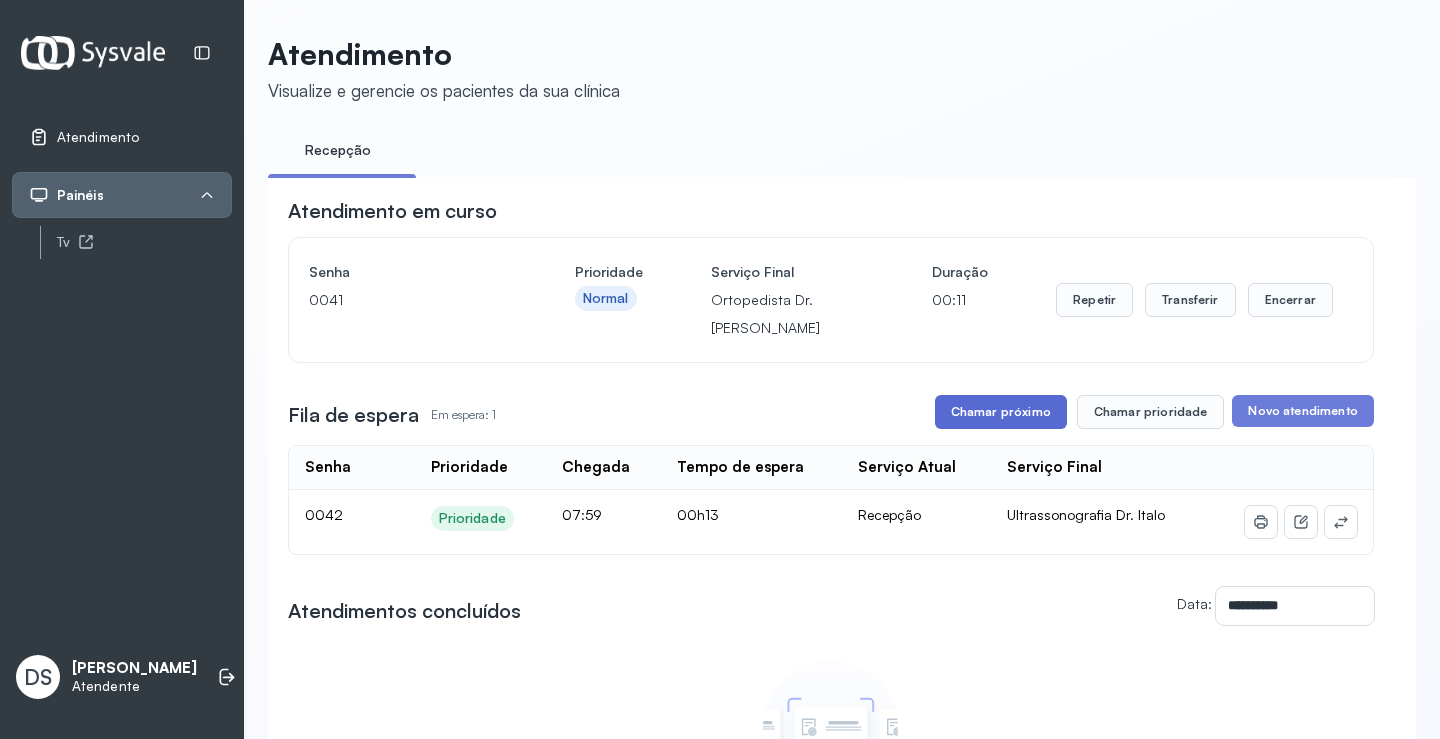 click on "Chamar próximo" at bounding box center (1001, 412) 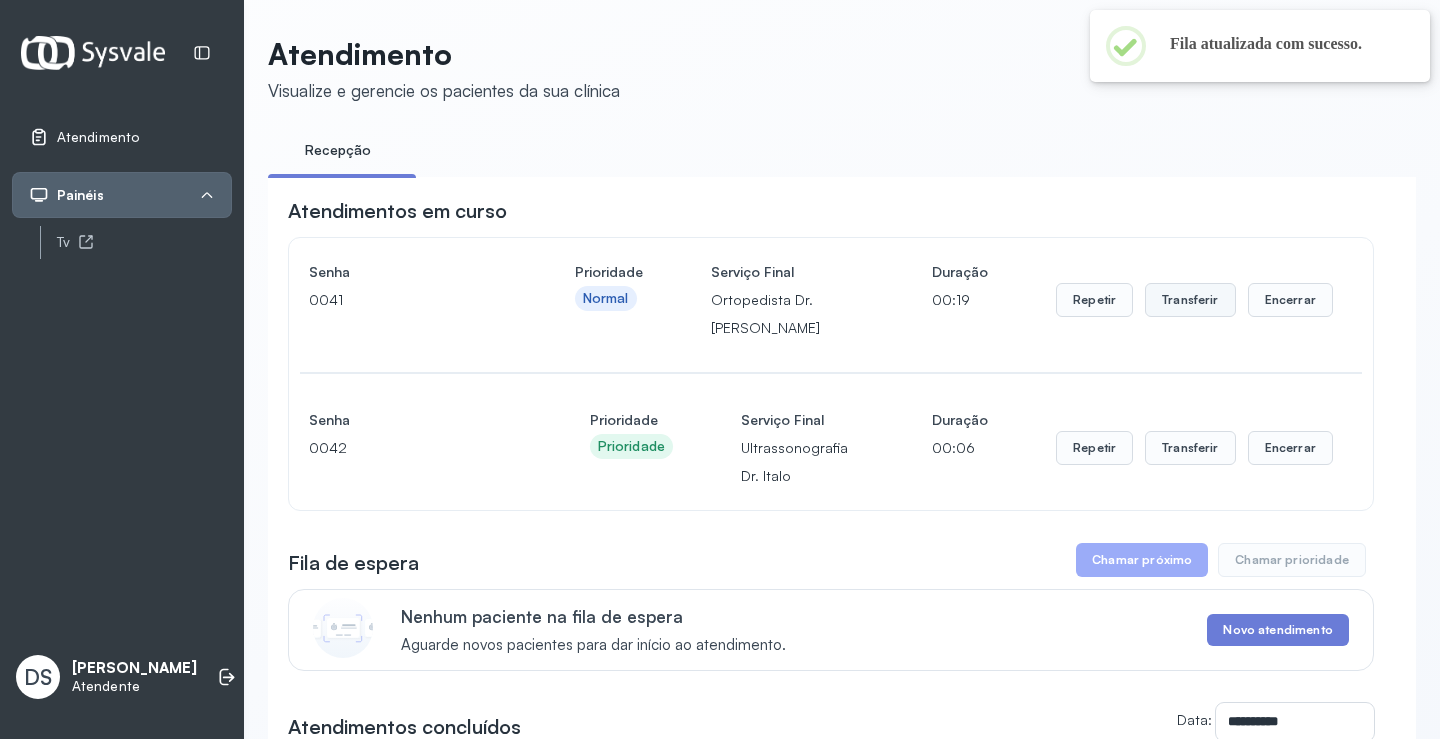 click on "Transferir" at bounding box center [1190, 300] 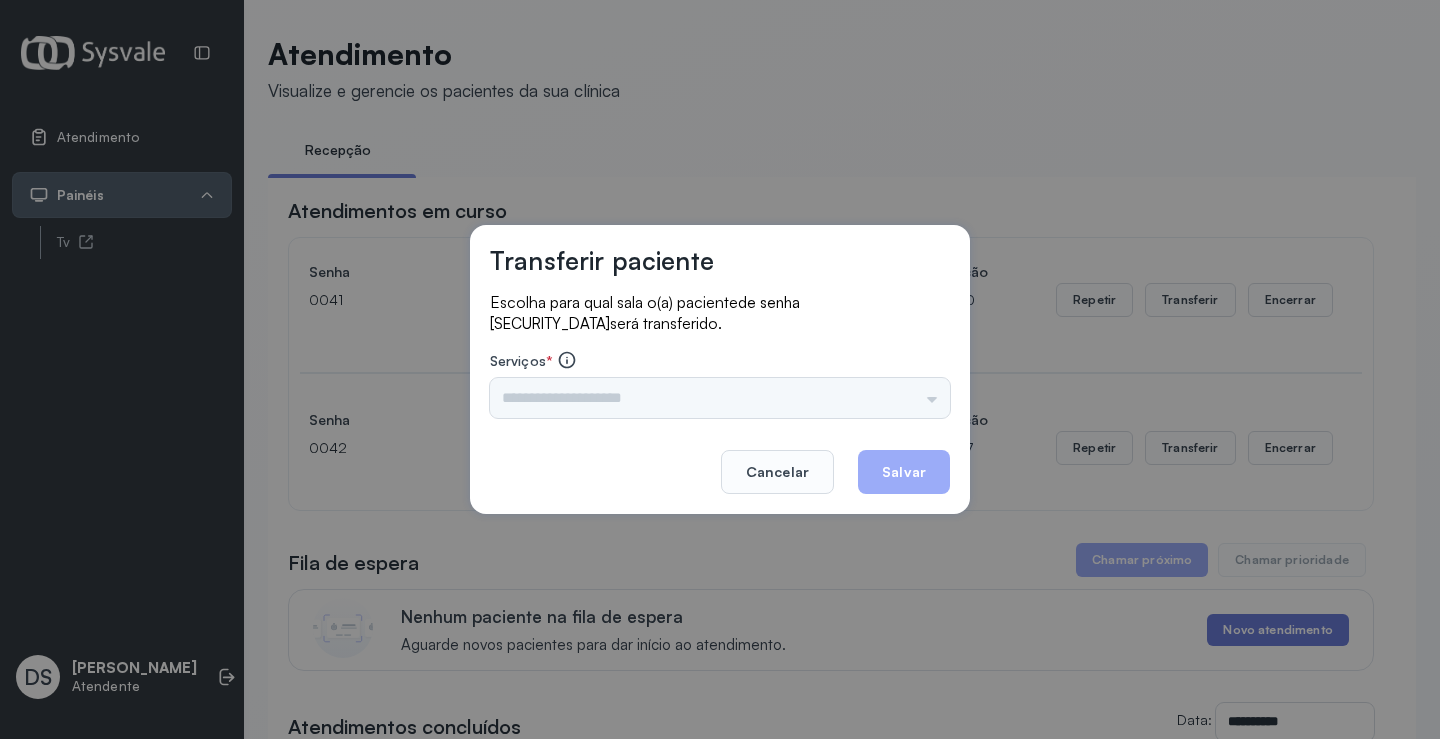 click on "Triagem Ortopedista Dr. [PERSON_NAME] Dr. [PERSON_NAME] Dr. [PERSON_NAME] Dra. Luana Obstetra Dr. Orlindo Obstetra Dra. [PERSON_NAME] Dr. Orlindo Ultrassonografia Dr. [PERSON_NAME] Consulta com Neurologista Dr. Ezir Reumatologista Dr. Juvenilson Endocrinologista [US_STATE] Dermatologista Dra. [PERSON_NAME] Dr. [PERSON_NAME] Dra. [PERSON_NAME] Infectologista Dra. [PERSON_NAME] Oftalmologista Dra. Consulta Proctologista/Cirurgia Geral Dra. [PERSON_NAME] Dr. [PERSON_NAME] Cirurgia Dr. Geislane Pequena Cirurgia Dr. AMILTON ECG Espirometria com Broncodilatador Espirometria sem Broncodilatador Ecocardiograma - Dra. [PERSON_NAME] Exame de PPD Enf. [PERSON_NAME] RETIRADA DE CERUME DR. [PERSON_NAME] Preventivo Enf. [PERSON_NAME] Preventivo Enf. [PERSON_NAME] Consulta de Enfermagem Enf. Tiago Consulta de Enfermagem Enf. [PERSON_NAME] Consulta  Cardiologista Dr. Everson Consulta Enf. [PERSON_NAME] Dispensação de Medicação Agendamento Consulta Enf. [PERSON_NAME] Agendamento consulta Enf. [GEOGRAPHIC_DATA]" at bounding box center (720, 398) 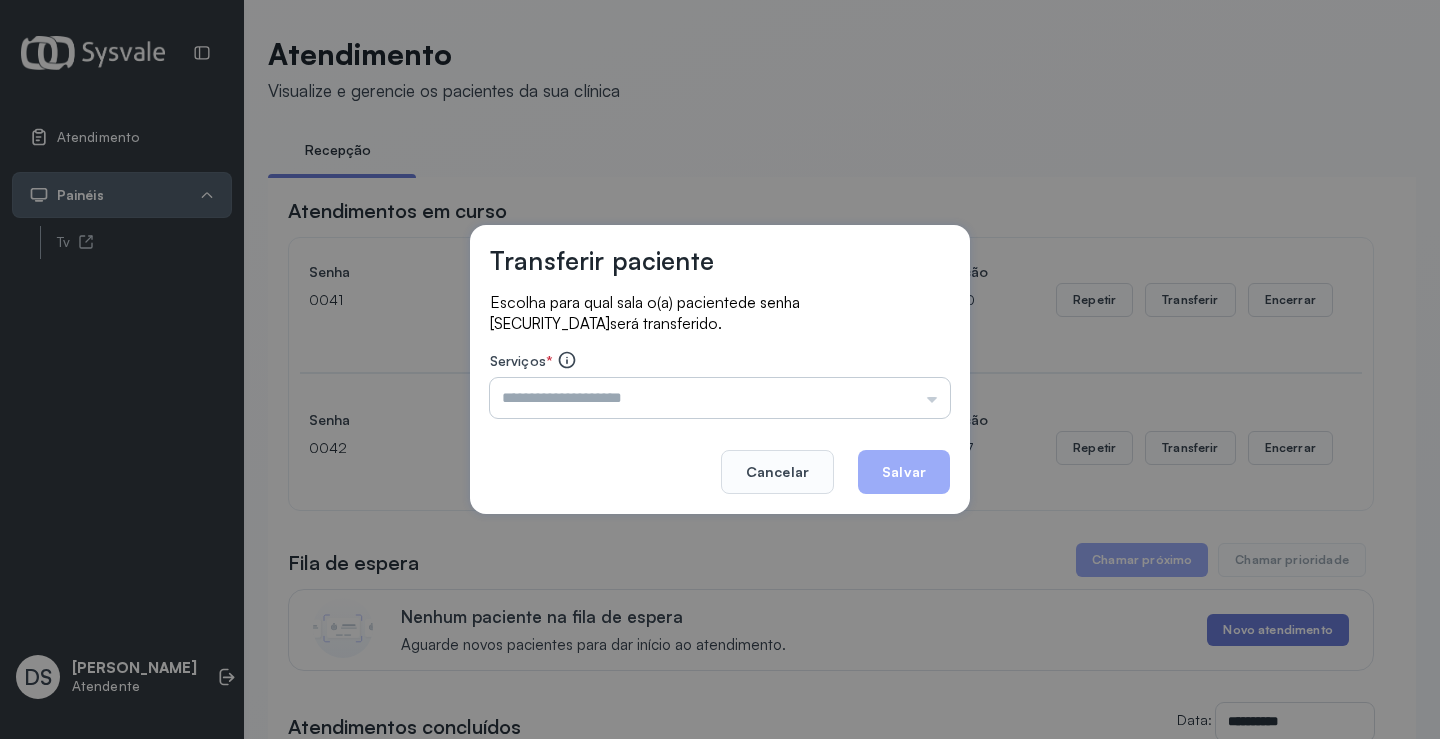 click at bounding box center (720, 398) 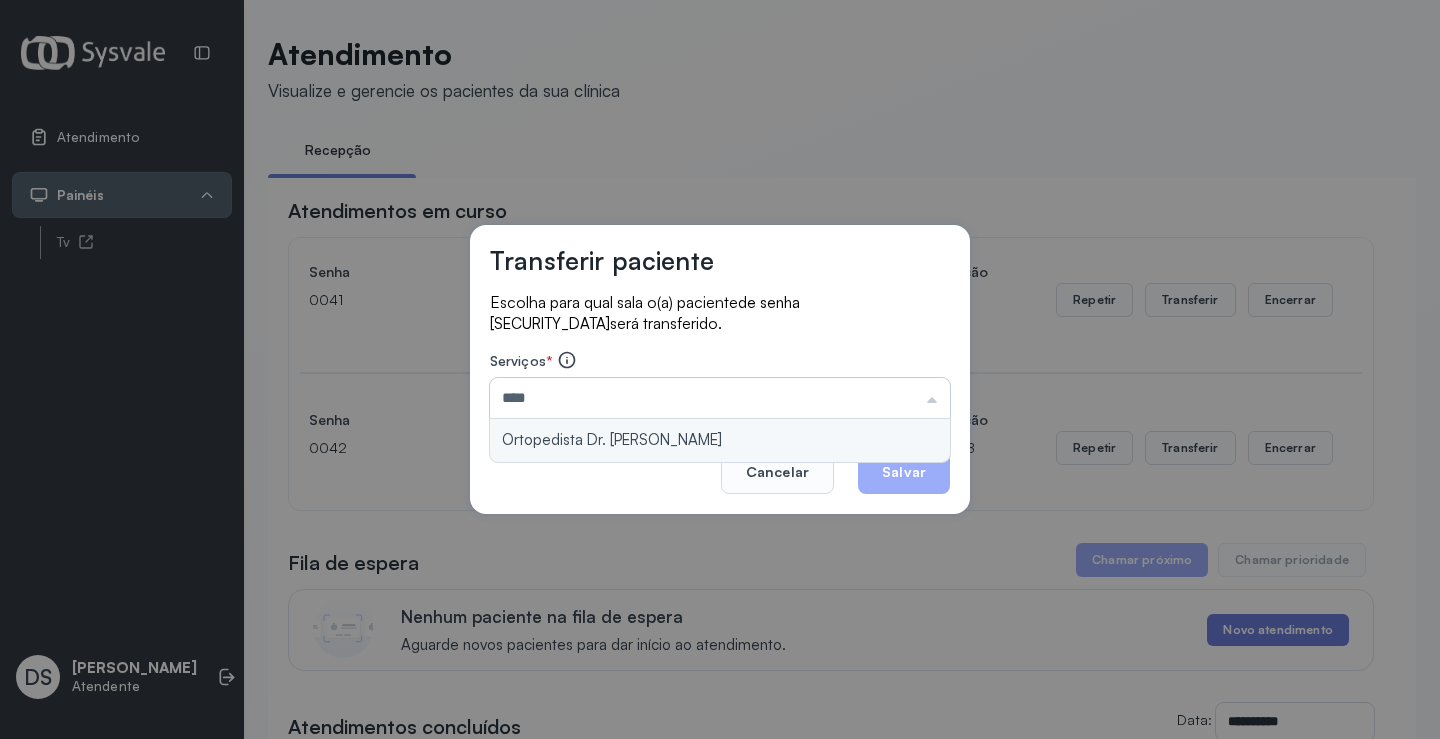 type on "**********" 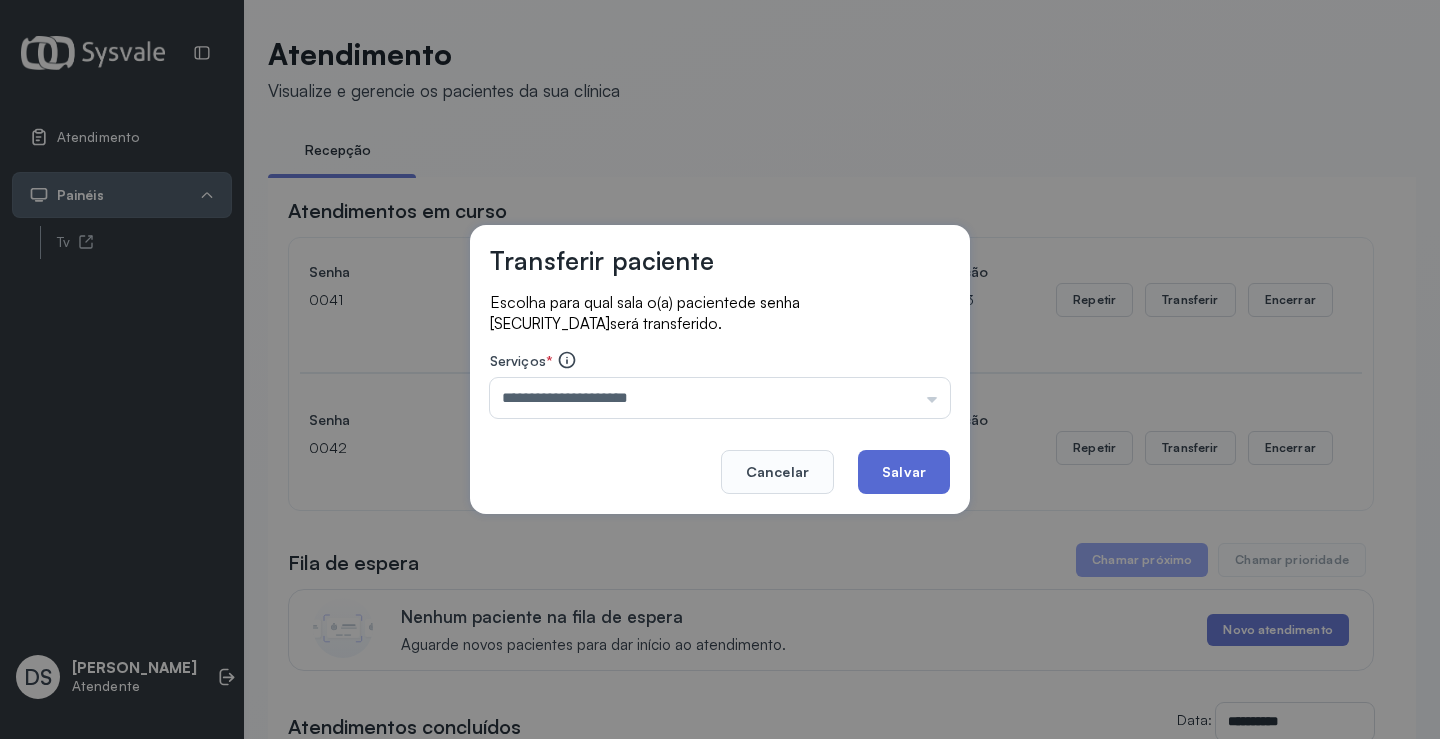 click on "Salvar" 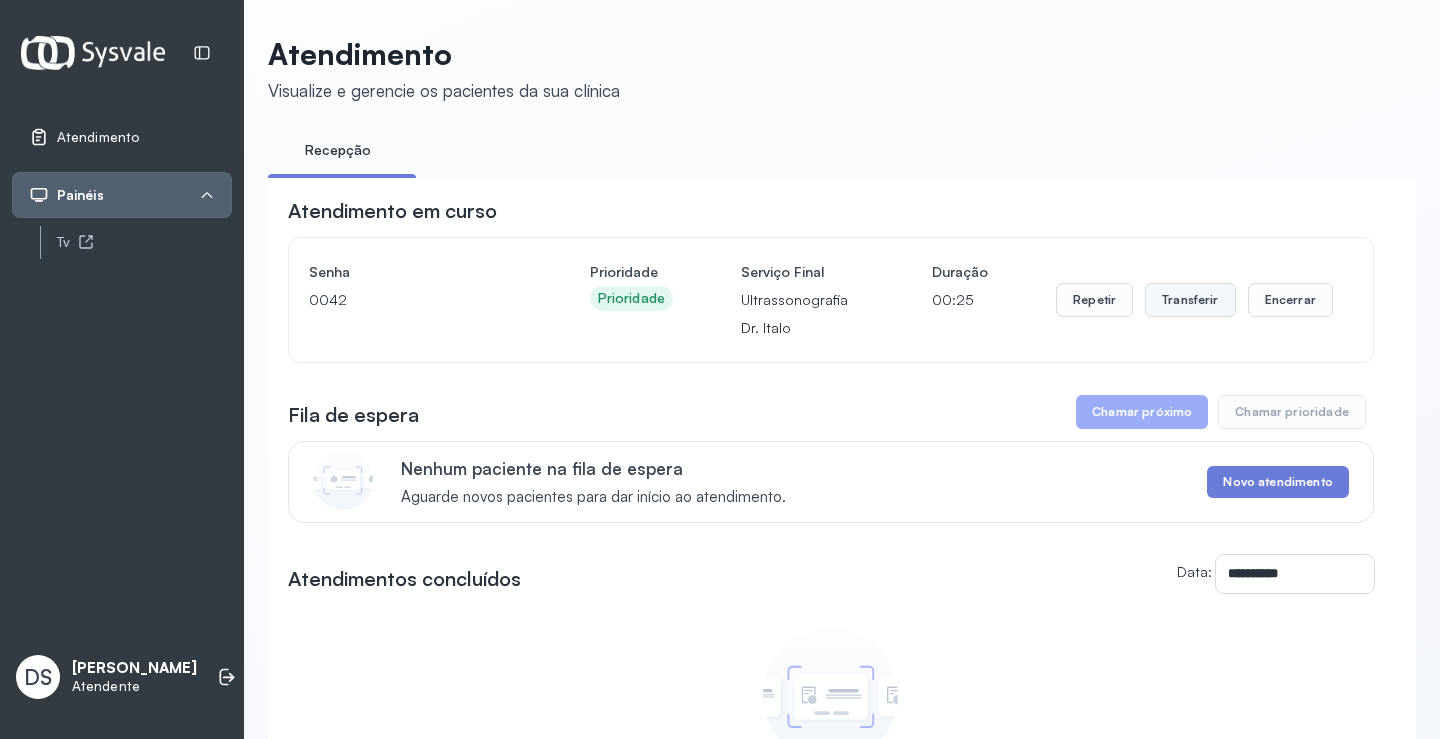 click on "Transferir" at bounding box center [1190, 300] 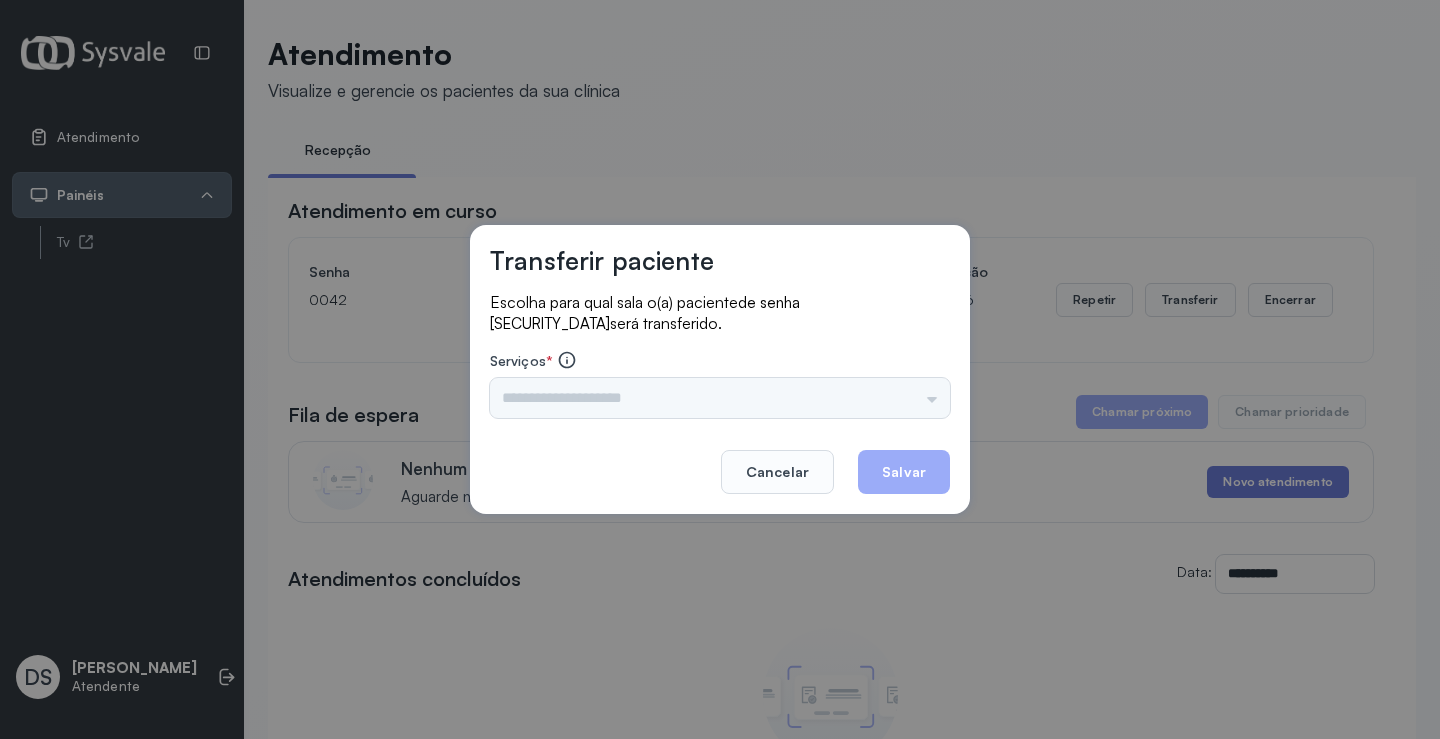 click on "Triagem Ortopedista Dr. [PERSON_NAME] Dr. [PERSON_NAME] Dr. [PERSON_NAME] Dra. Luana Obstetra Dr. Orlindo Obstetra Dra. [PERSON_NAME] Dr. Orlindo Ultrassonografia Dr. [PERSON_NAME] Consulta com Neurologista Dr. Ezir Reumatologista Dr. Juvenilson Endocrinologista [US_STATE] Dermatologista Dra. [PERSON_NAME] Dr. [PERSON_NAME] Dra. [PERSON_NAME] Infectologista Dra. [PERSON_NAME] Oftalmologista Dra. Consulta Proctologista/Cirurgia Geral Dra. [PERSON_NAME] Dr. [PERSON_NAME] Cirurgia Dr. Geislane Pequena Cirurgia Dr. AMILTON ECG Espirometria com Broncodilatador Espirometria sem Broncodilatador Ecocardiograma - Dra. [PERSON_NAME] Exame de PPD Enf. [PERSON_NAME] RETIRADA DE CERUME DR. [PERSON_NAME] Preventivo Enf. [PERSON_NAME] Preventivo Enf. [PERSON_NAME] Consulta de Enfermagem Enf. Tiago Consulta de Enfermagem Enf. [PERSON_NAME] Consulta  Cardiologista Dr. Everson Consulta Enf. [PERSON_NAME] Dispensação de Medicação Agendamento Consulta Enf. [PERSON_NAME] Agendamento consulta Enf. [GEOGRAPHIC_DATA]" at bounding box center [720, 398] 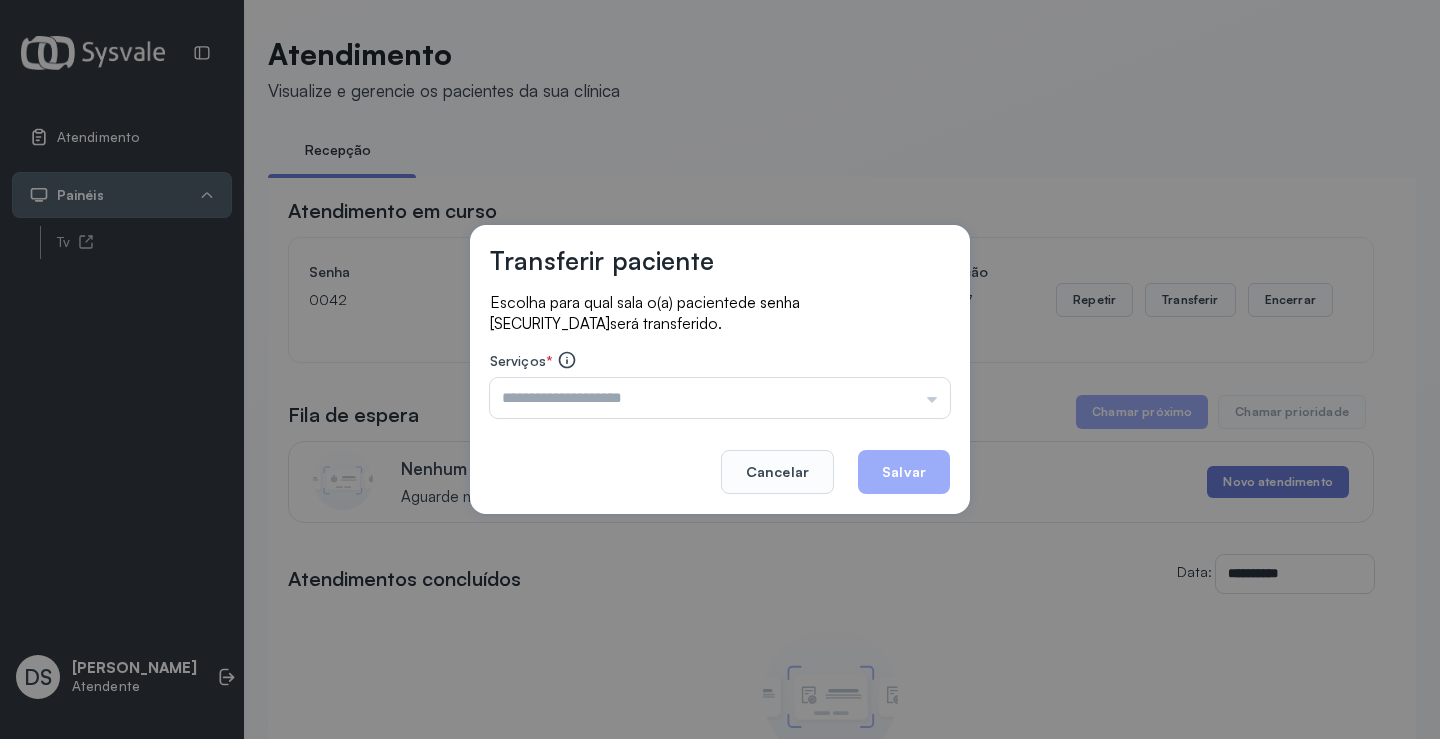 click at bounding box center (720, 398) 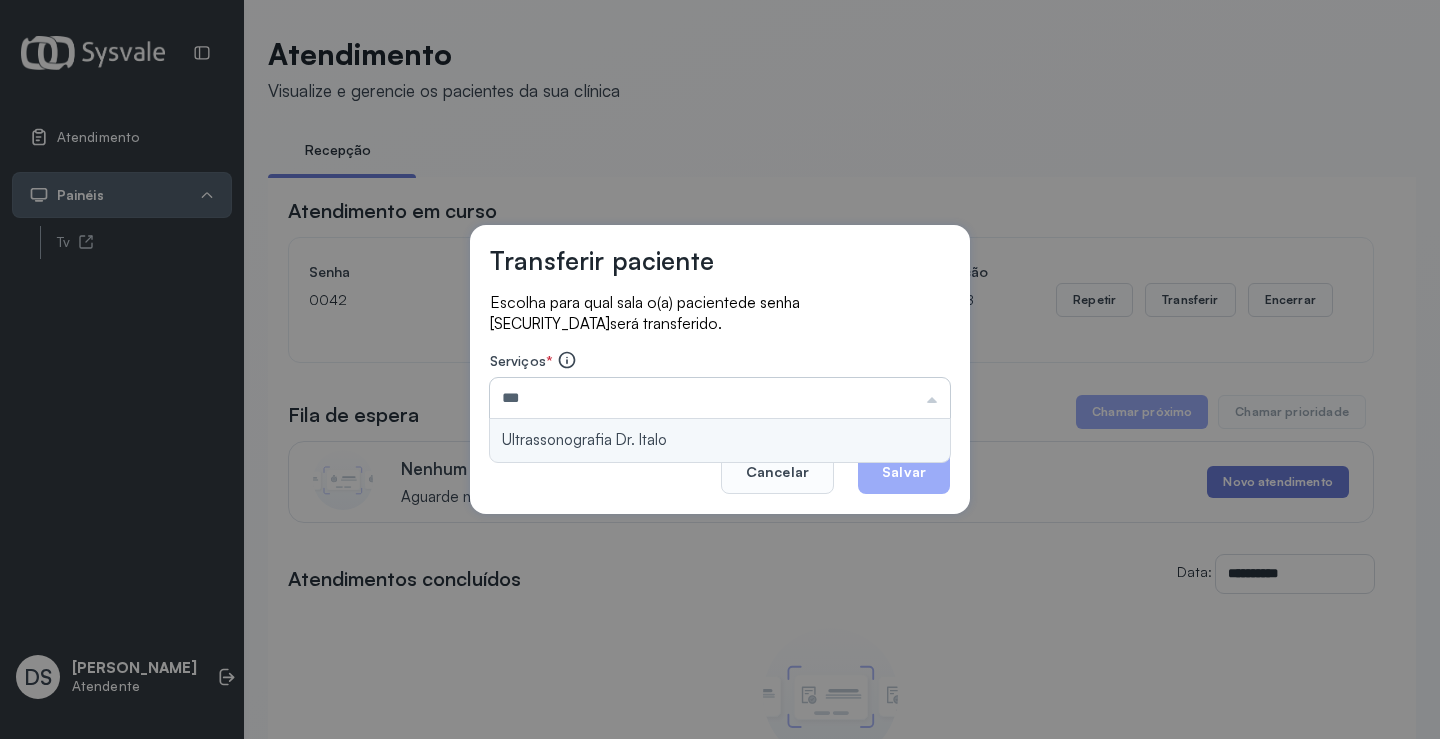 type on "**********" 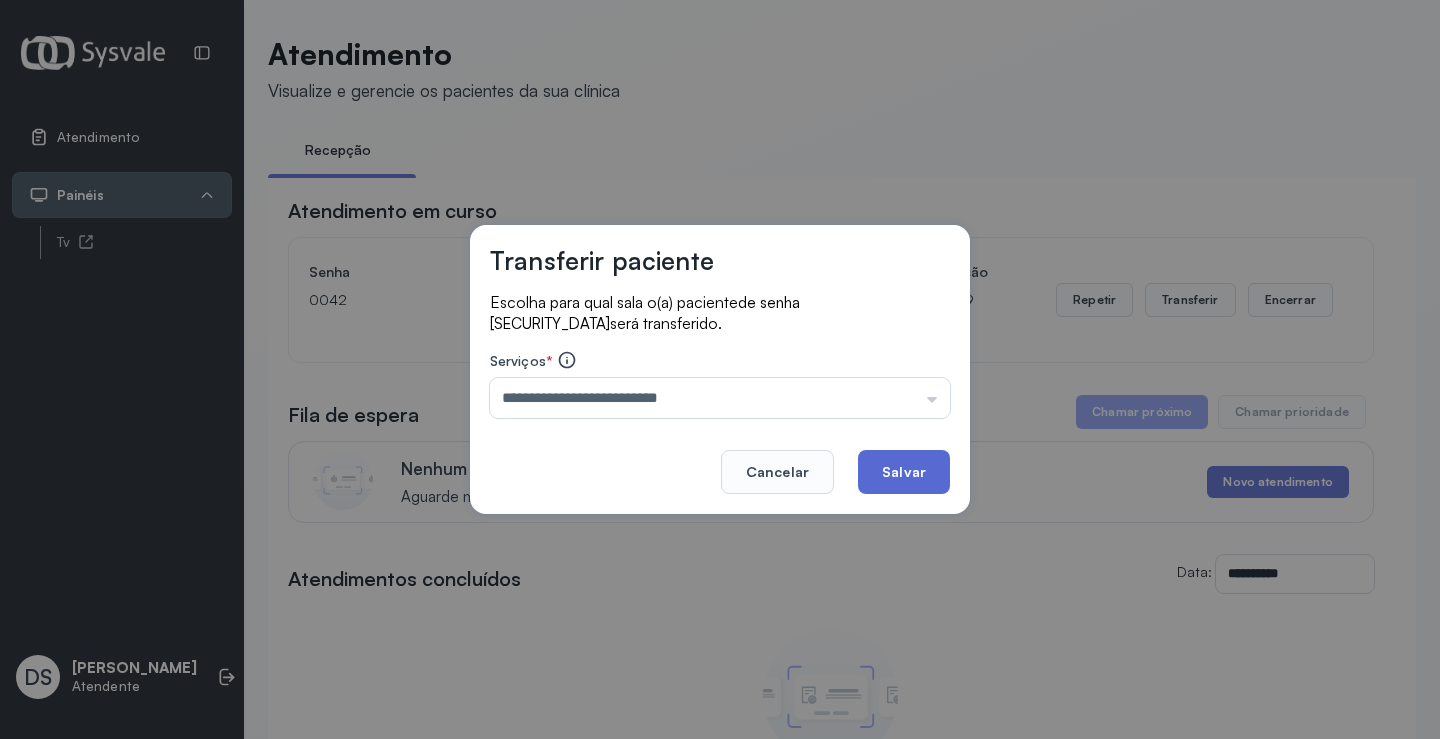 click on "Salvar" 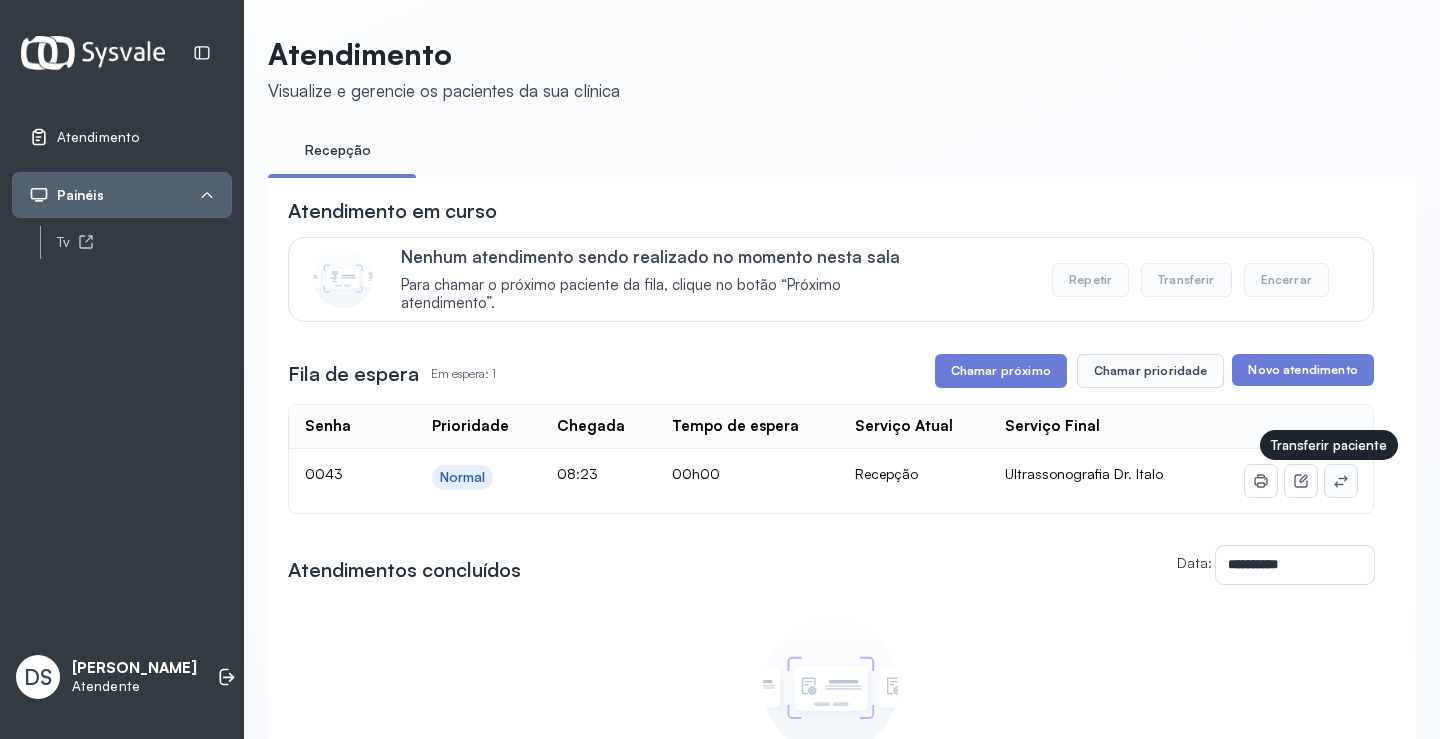 click 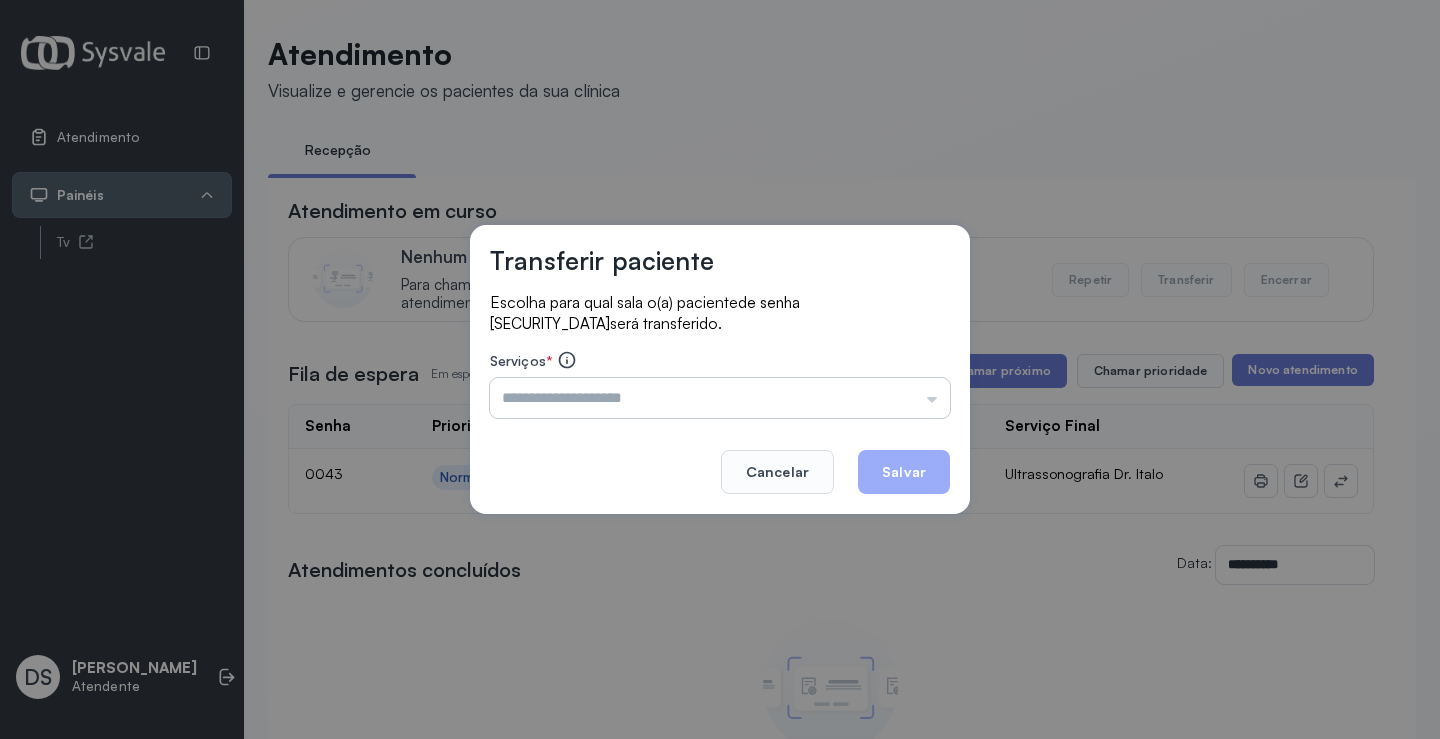 click at bounding box center [720, 398] 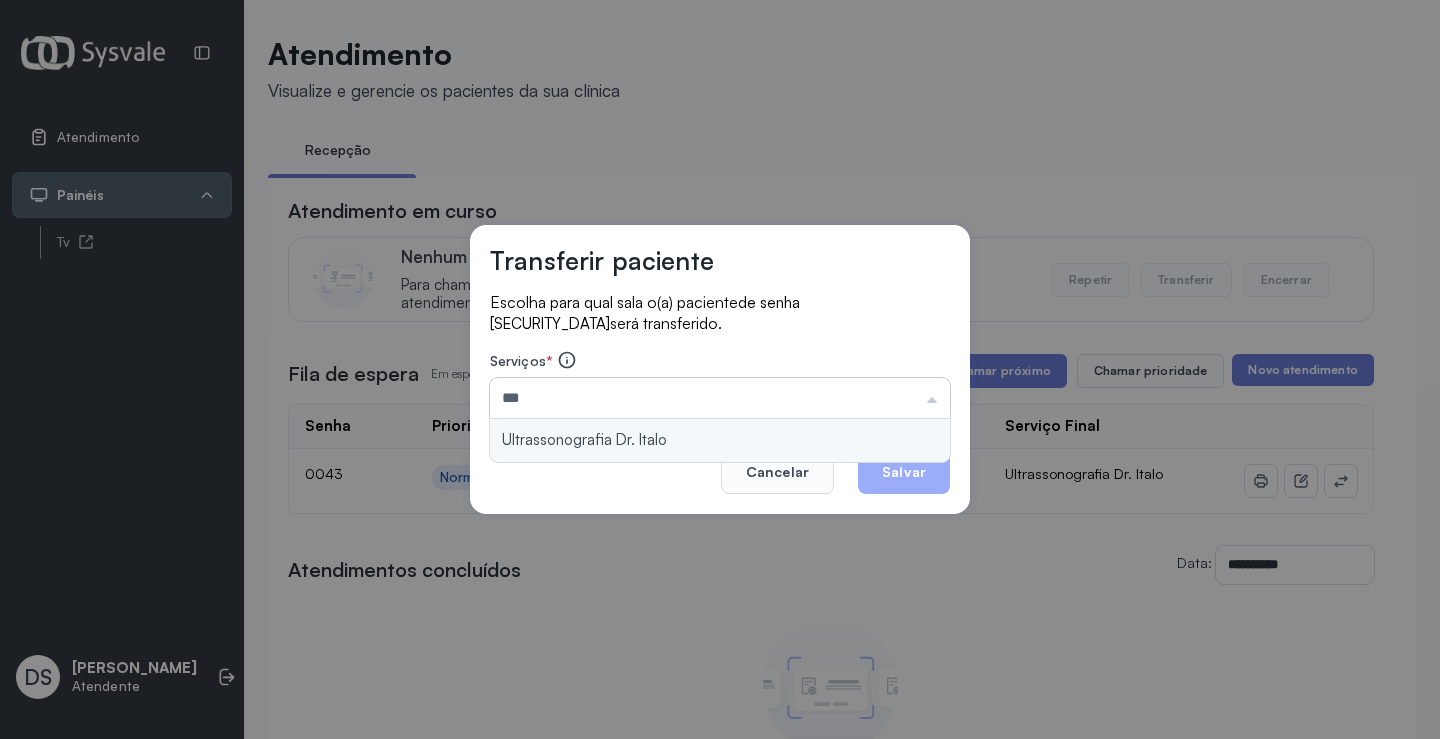 type on "**********" 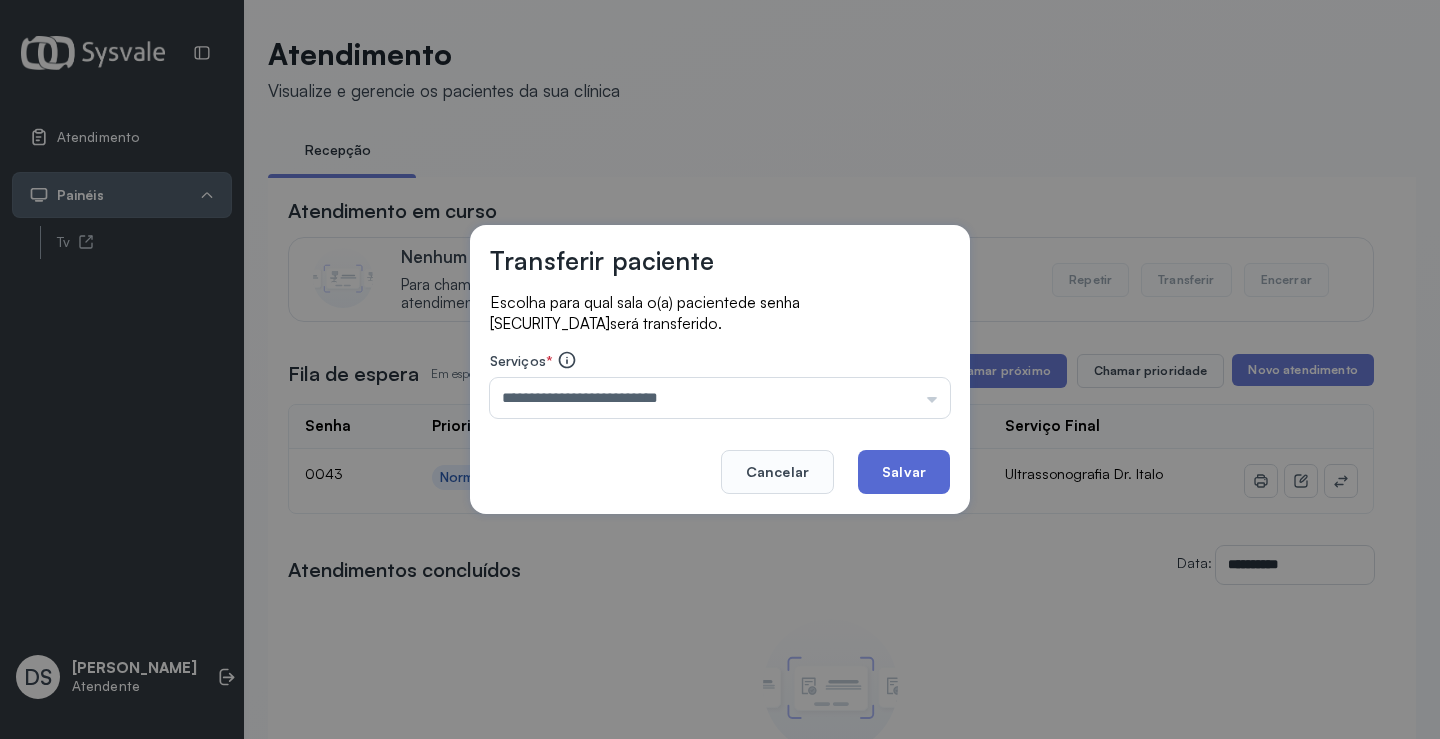 click on "Salvar" 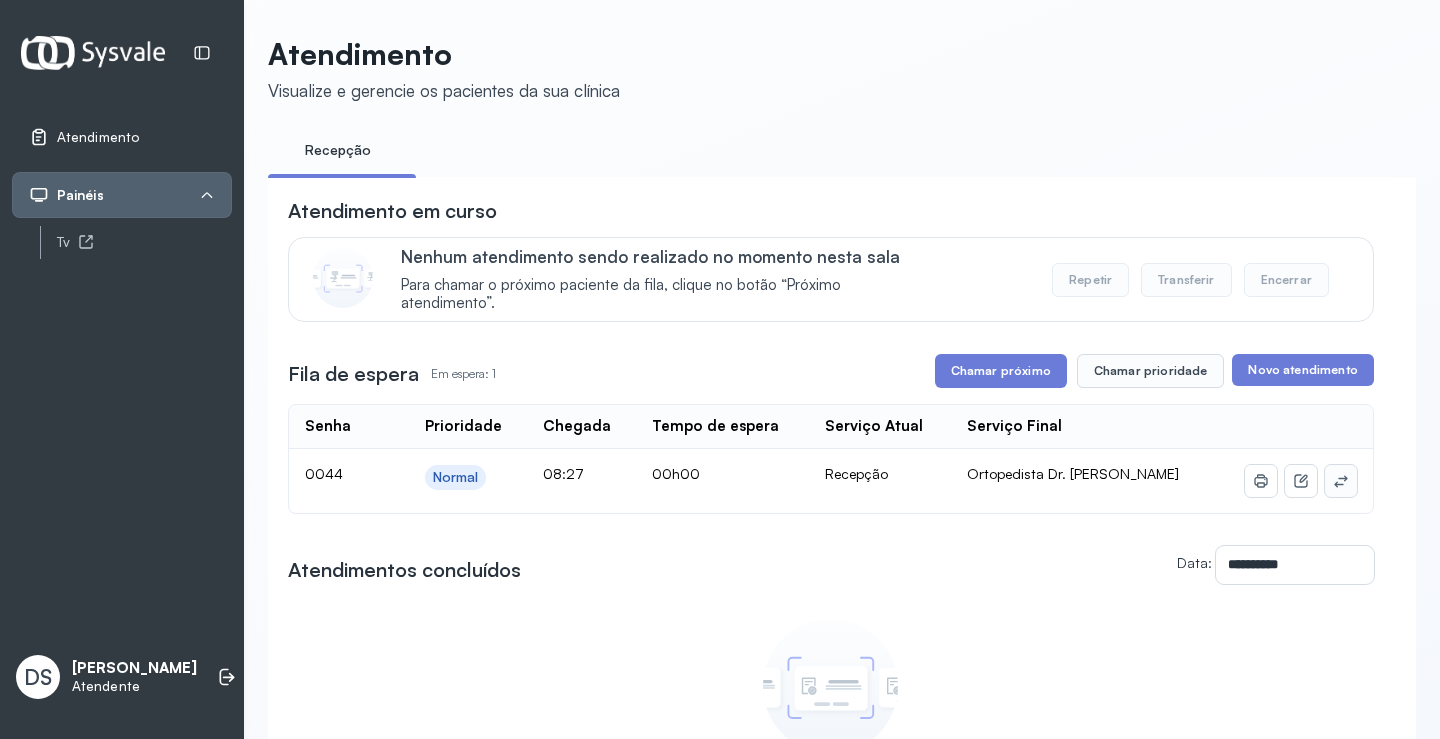 click 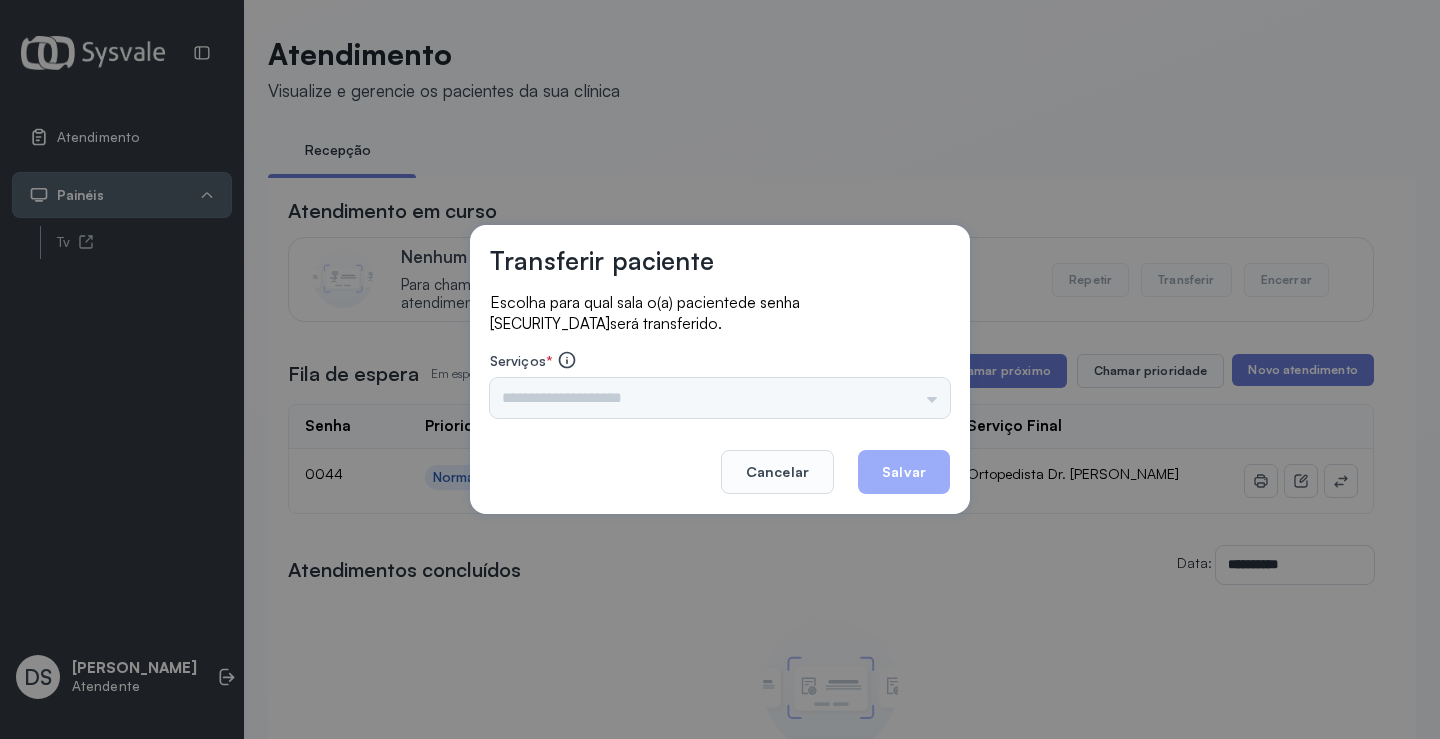 click on "Triagem Ortopedista Dr. [PERSON_NAME] Dr. [PERSON_NAME] Dr. [PERSON_NAME] Dra. Luana Obstetra Dr. Orlindo Obstetra Dra. [PERSON_NAME] Dr. Orlindo Ultrassonografia Dr. [PERSON_NAME] Consulta com Neurologista Dr. Ezir Reumatologista Dr. Juvenilson Endocrinologista [US_STATE] Dermatologista Dra. [PERSON_NAME] Dr. [PERSON_NAME] Dra. [PERSON_NAME] Infectologista Dra. [PERSON_NAME] Oftalmologista Dra. Consulta Proctologista/Cirurgia Geral Dra. [PERSON_NAME] Dr. [PERSON_NAME] Cirurgia Dr. Geislane Pequena Cirurgia Dr. AMILTON ECG Espirometria com Broncodilatador Espirometria sem Broncodilatador Ecocardiograma - Dra. [PERSON_NAME] Exame de PPD Enf. [PERSON_NAME] RETIRADA DE CERUME DR. [PERSON_NAME] Preventivo Enf. [PERSON_NAME] Preventivo Enf. [PERSON_NAME] Consulta de Enfermagem Enf. Tiago Consulta de Enfermagem Enf. [PERSON_NAME] Consulta  Cardiologista Dr. Everson Consulta Enf. [PERSON_NAME] Dispensação de Medicação Agendamento Consulta Enf. [PERSON_NAME] Agendamento consulta Enf. [GEOGRAPHIC_DATA]" at bounding box center [720, 398] 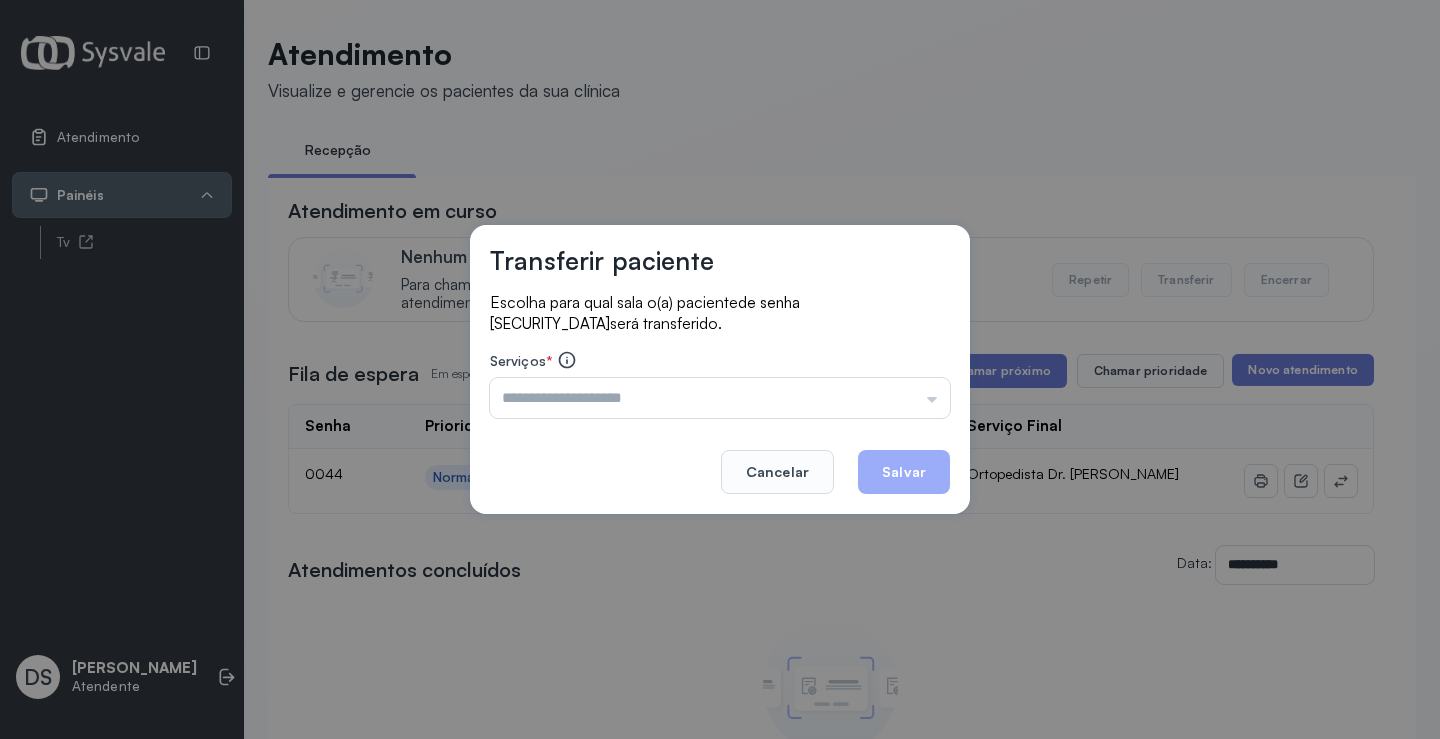 click at bounding box center [720, 398] 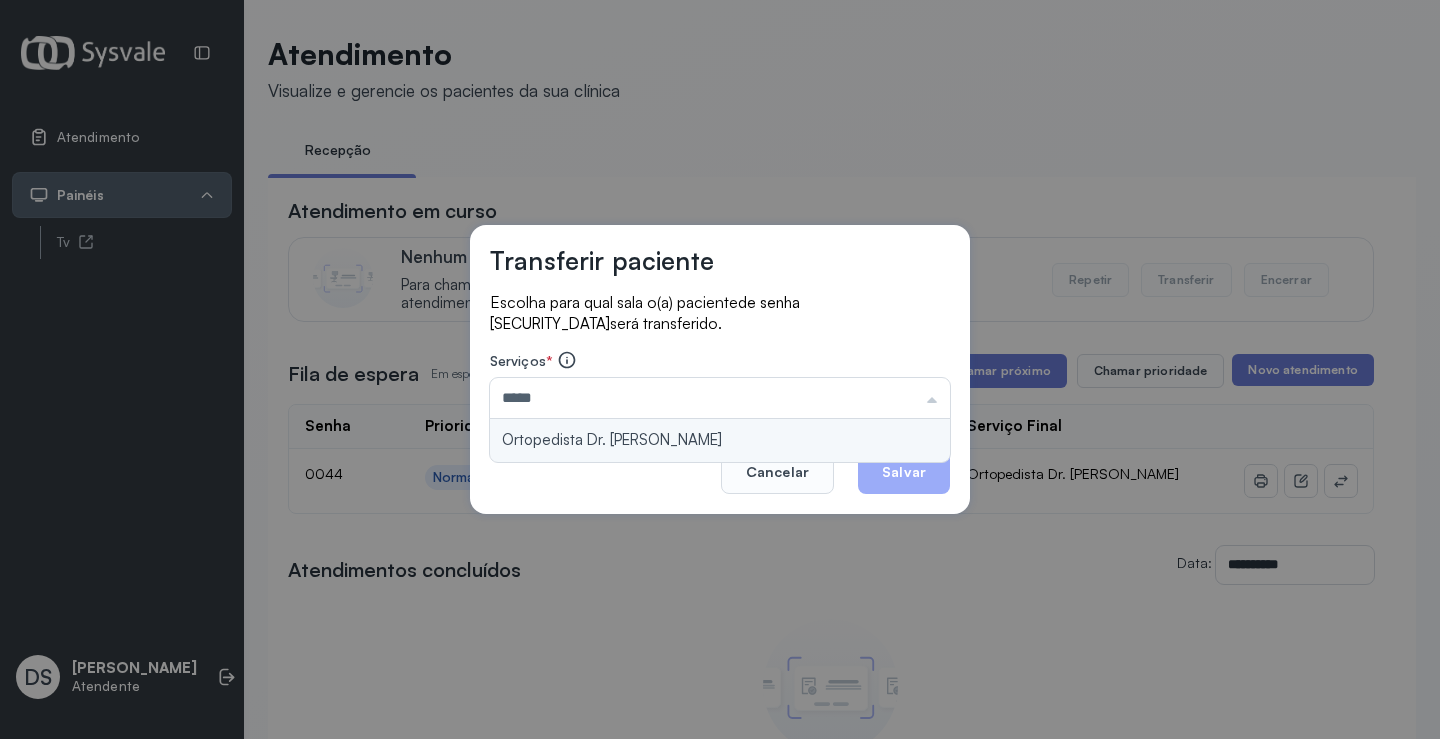 type on "**********" 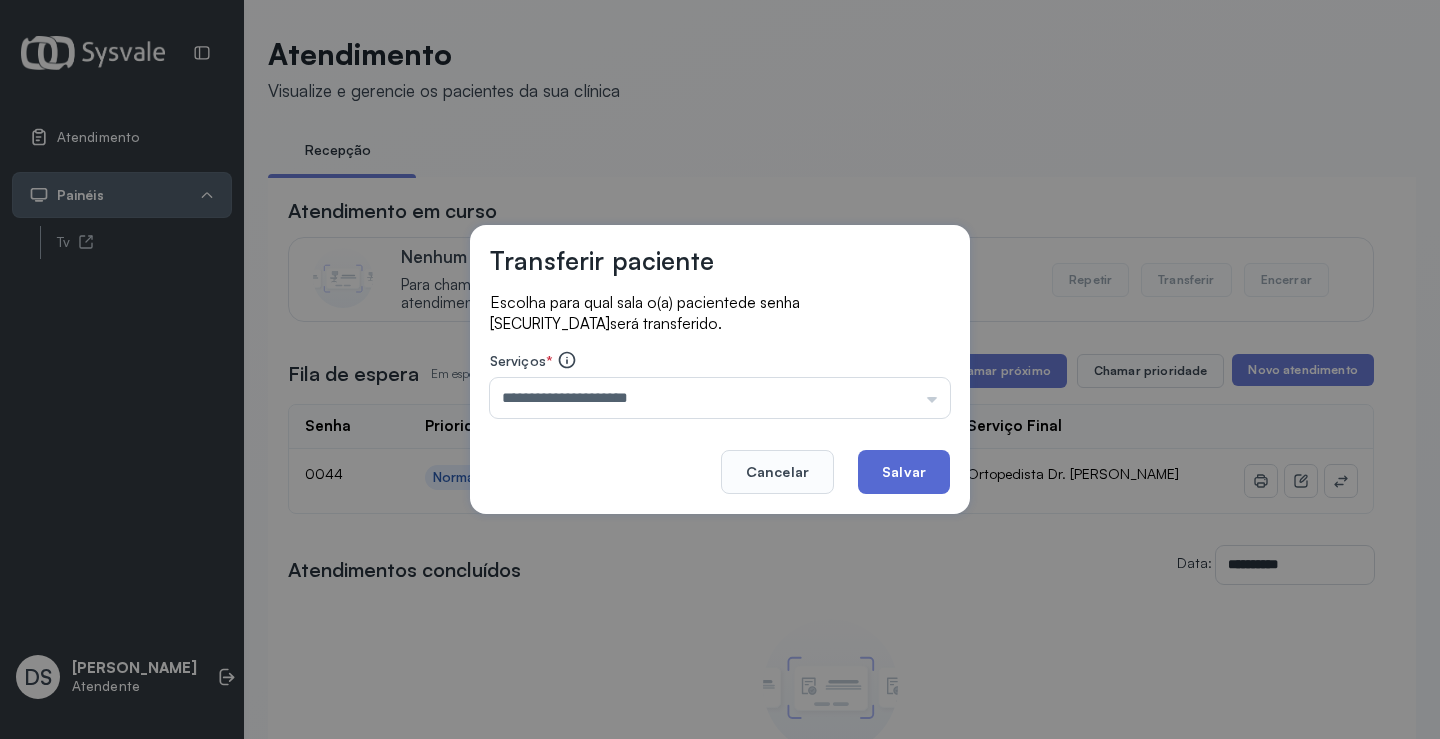 click on "Salvar" 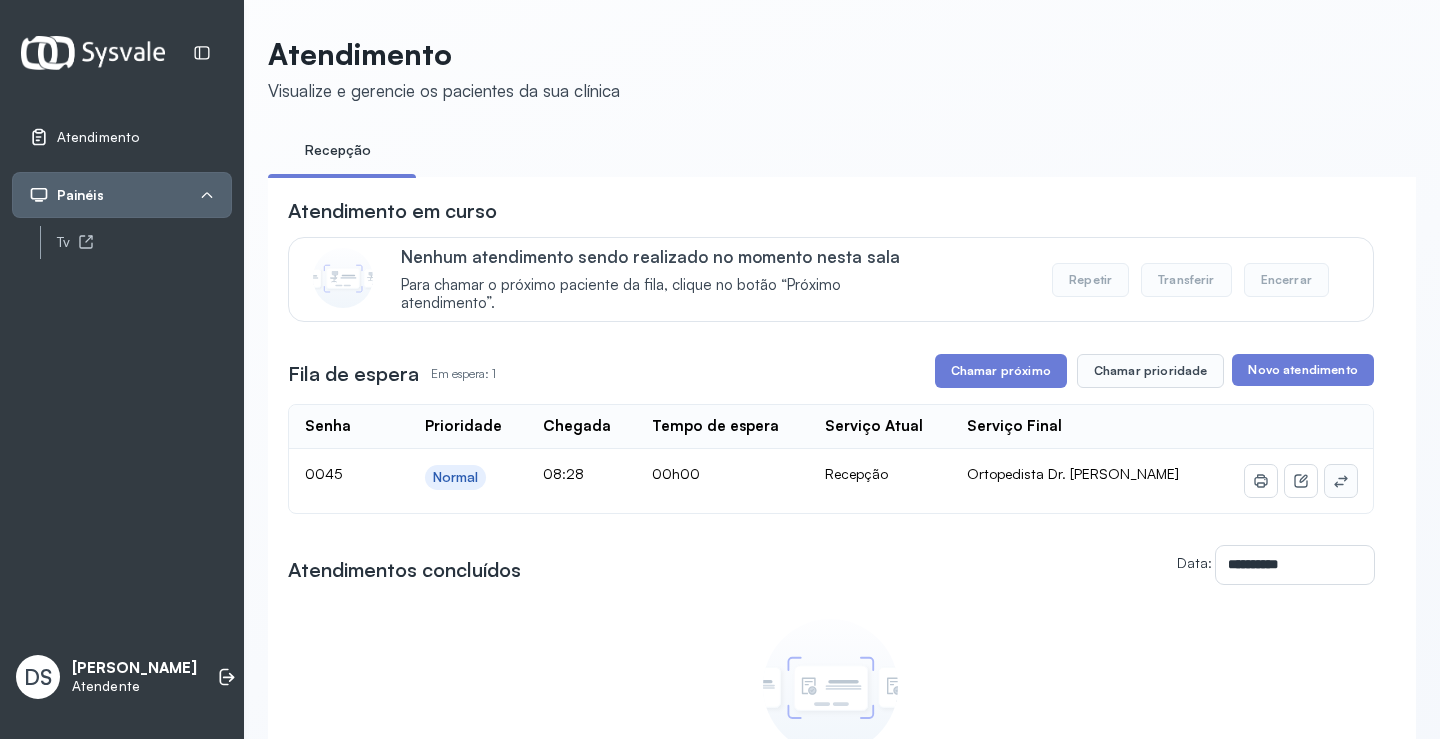 drag, startPoint x: 1350, startPoint y: 497, endPoint x: 1338, endPoint y: 483, distance: 18.439089 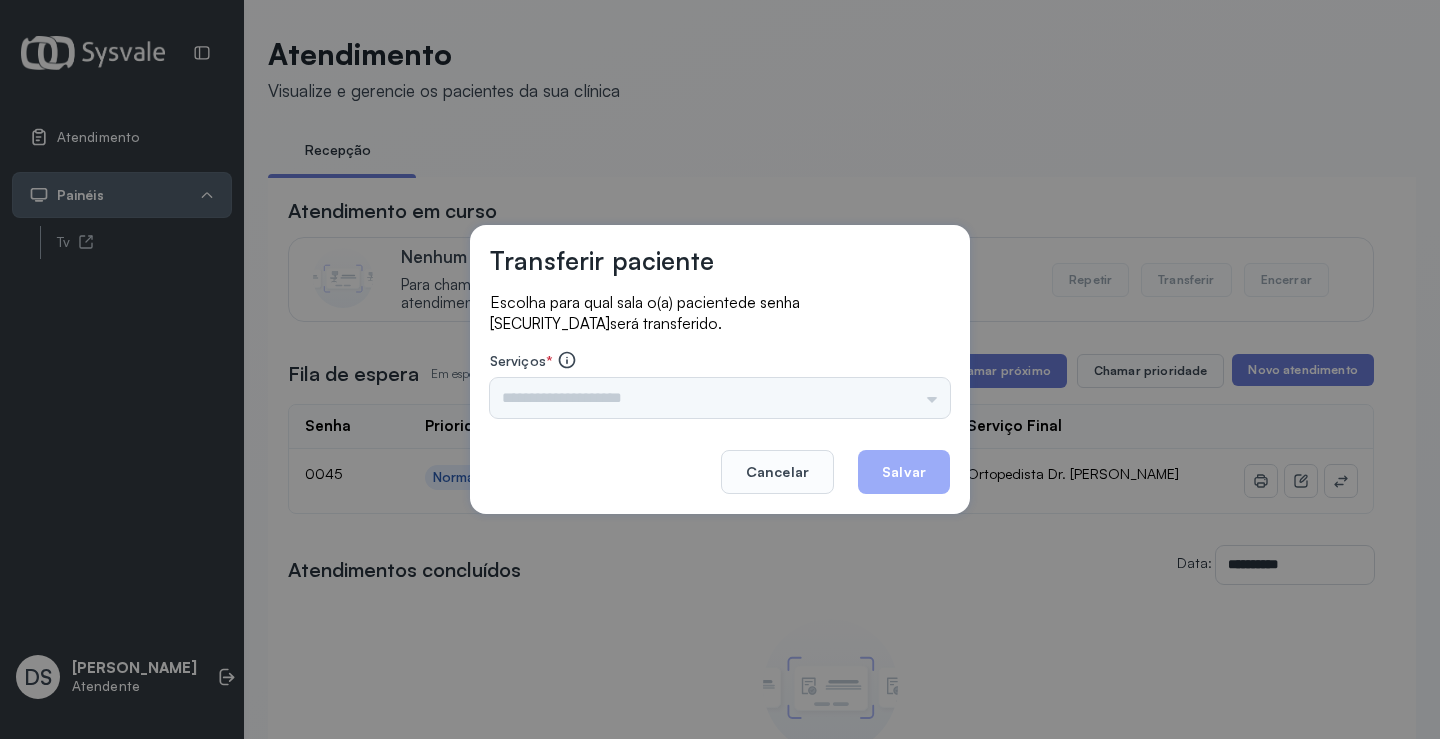 click on "Triagem Ortopedista Dr. [PERSON_NAME] Dr. [PERSON_NAME] Dr. [PERSON_NAME] Dra. Luana Obstetra Dr. Orlindo Obstetra Dra. [PERSON_NAME] Dr. Orlindo Ultrassonografia Dr. [PERSON_NAME] Consulta com Neurologista Dr. Ezir Reumatologista Dr. Juvenilson Endocrinologista [US_STATE] Dermatologista Dra. [PERSON_NAME] Dr. [PERSON_NAME] Dra. [PERSON_NAME] Infectologista Dra. [PERSON_NAME] Oftalmologista Dra. Consulta Proctologista/Cirurgia Geral Dra. [PERSON_NAME] Dr. [PERSON_NAME] Cirurgia Dr. Geislane Pequena Cirurgia Dr. AMILTON ECG Espirometria com Broncodilatador Espirometria sem Broncodilatador Ecocardiograma - Dra. [PERSON_NAME] Exame de PPD Enf. [PERSON_NAME] RETIRADA DE CERUME DR. [PERSON_NAME] Preventivo Enf. [PERSON_NAME] Preventivo Enf. [PERSON_NAME] Consulta de Enfermagem Enf. Tiago Consulta de Enfermagem Enf. [PERSON_NAME] Consulta  Cardiologista Dr. Everson Consulta Enf. [PERSON_NAME] Dispensação de Medicação Agendamento Consulta Enf. [PERSON_NAME] Agendamento consulta Enf. [GEOGRAPHIC_DATA]" at bounding box center [720, 398] 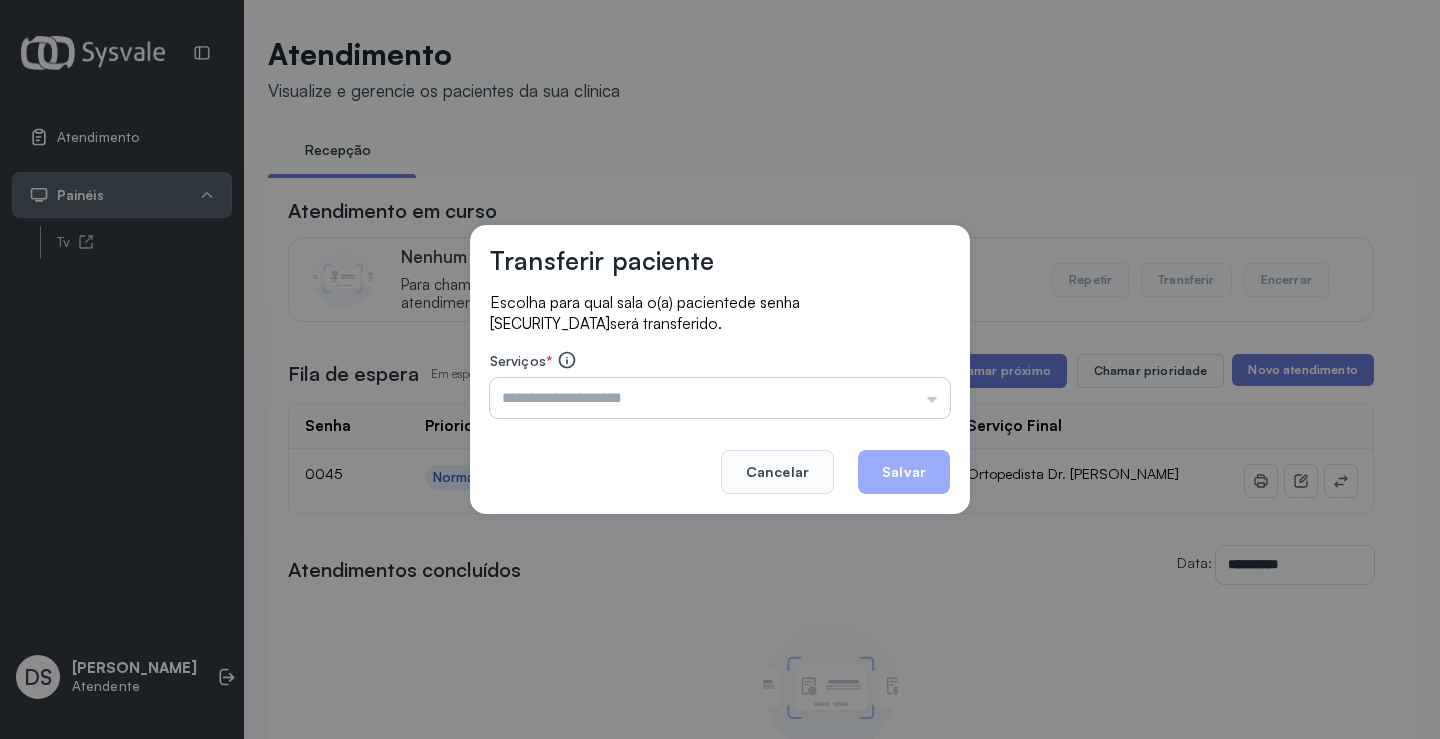 click at bounding box center (720, 398) 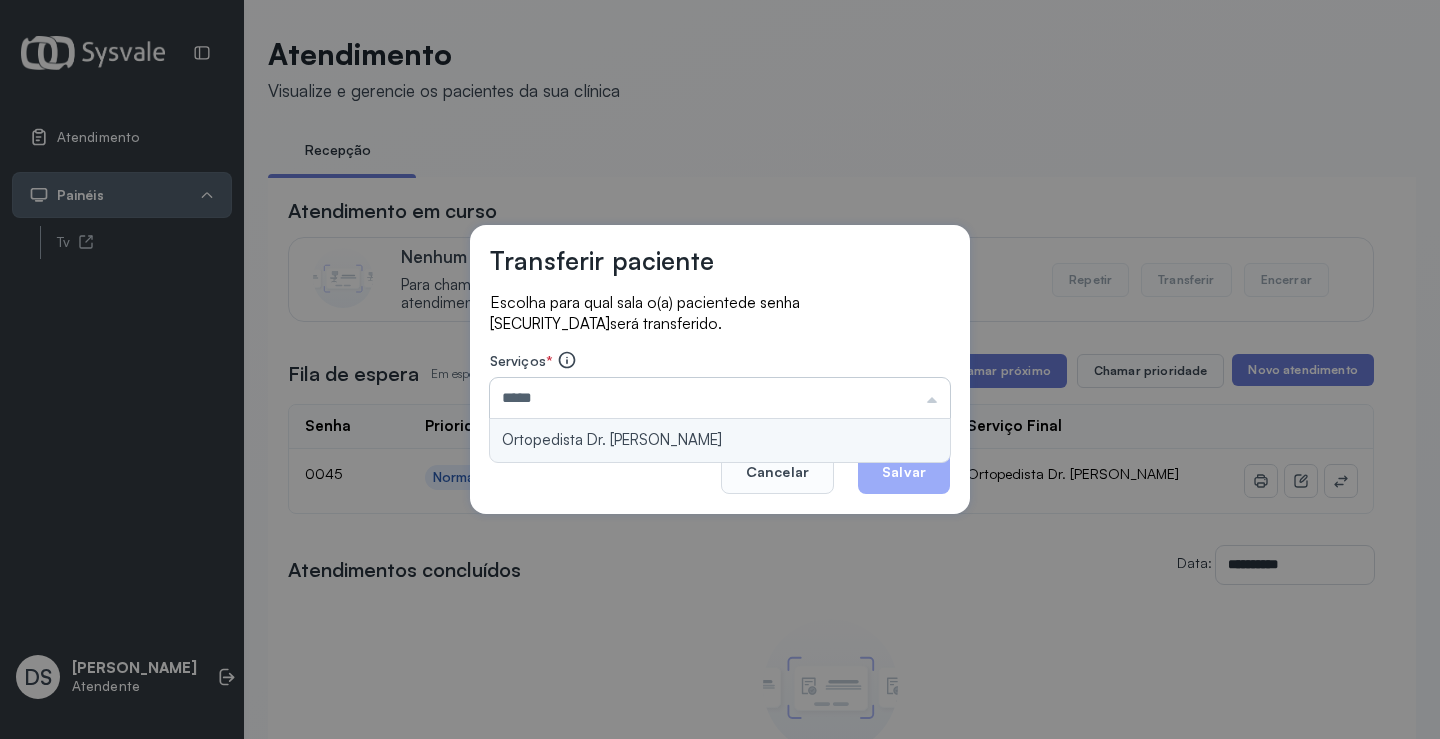 type on "**********" 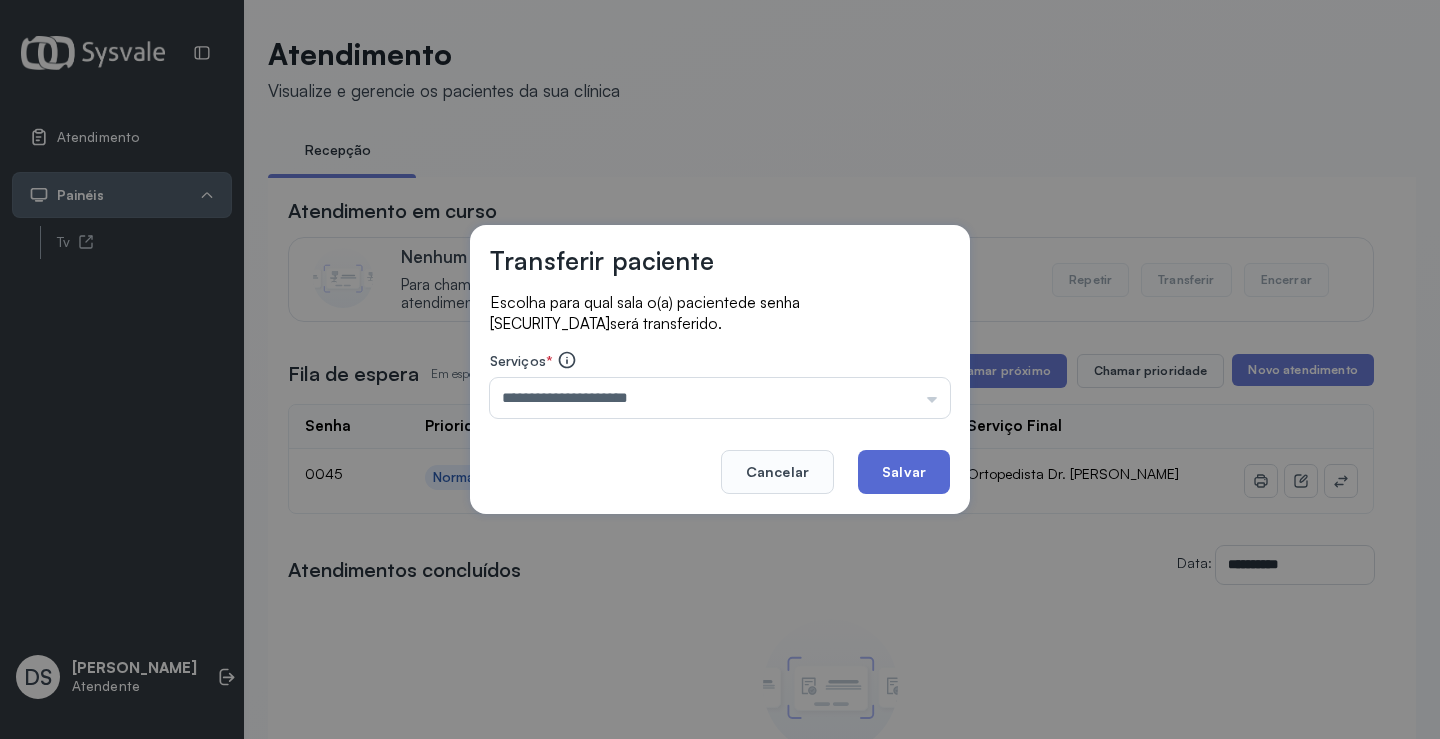 click on "Salvar" 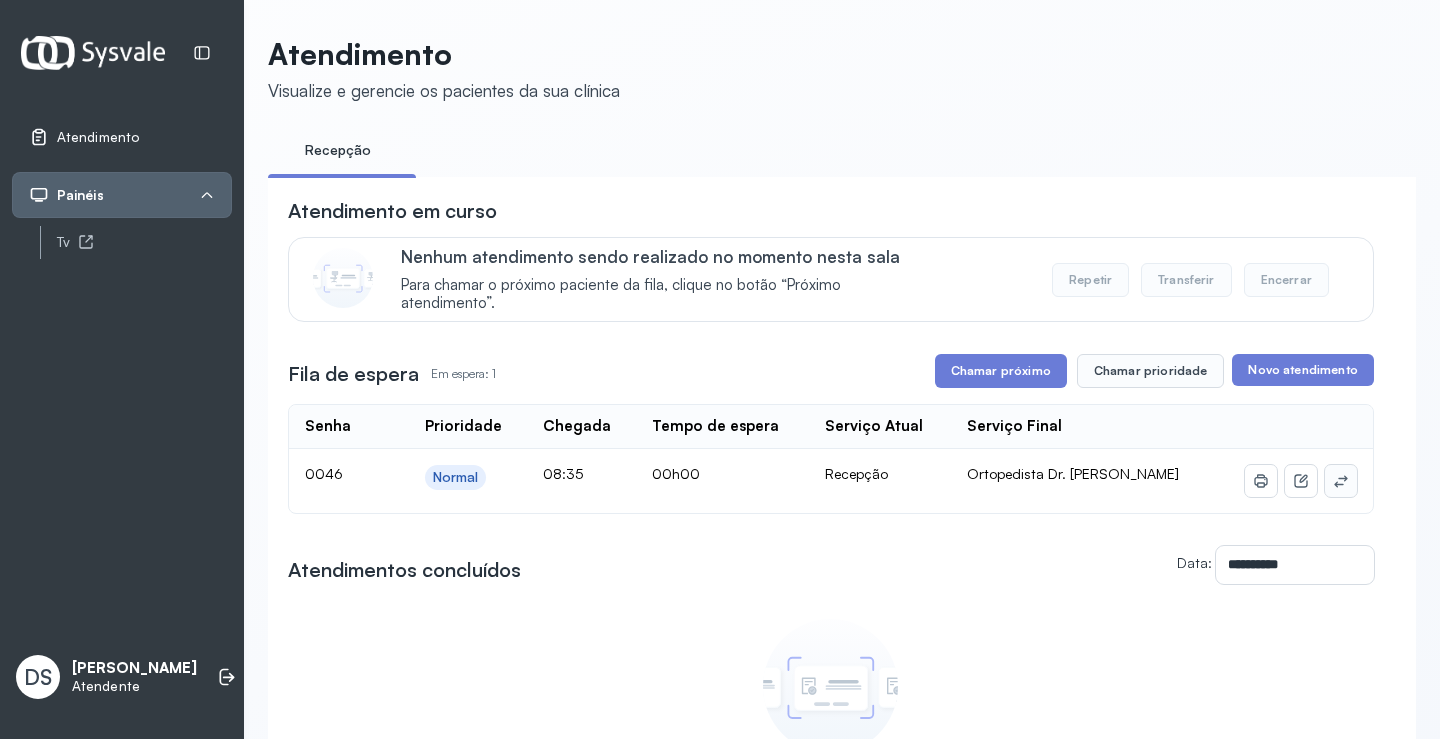 click 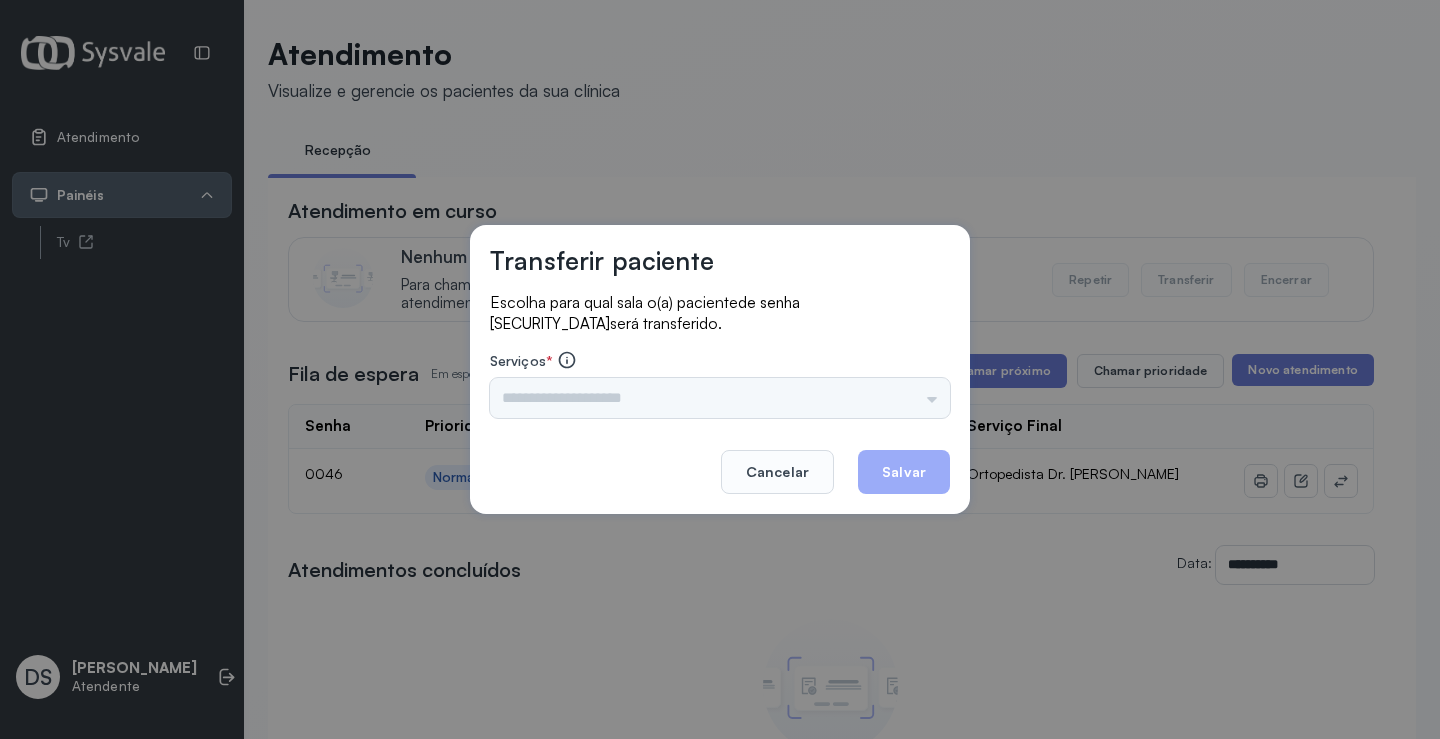 click on "Triagem Ortopedista Dr. [PERSON_NAME] Dr. [PERSON_NAME] Dr. [PERSON_NAME] Dra. Luana Obstetra Dr. Orlindo Obstetra Dra. [PERSON_NAME] Dr. Orlindo Ultrassonografia Dr. [PERSON_NAME] Consulta com Neurologista Dr. Ezir Reumatologista Dr. Juvenilson Endocrinologista [US_STATE] Dermatologista Dra. [PERSON_NAME] Dr. [PERSON_NAME] Dra. [PERSON_NAME] Infectologista Dra. [PERSON_NAME] Oftalmologista Dra. Consulta Proctologista/Cirurgia Geral Dra. [PERSON_NAME] Dr. [PERSON_NAME] Cirurgia Dr. Geislane Pequena Cirurgia Dr. AMILTON ECG Espirometria com Broncodilatador Espirometria sem Broncodilatador Ecocardiograma - Dra. [PERSON_NAME] Exame de PPD Enf. [PERSON_NAME] RETIRADA DE CERUME DR. [PERSON_NAME] Preventivo Enf. [PERSON_NAME] Preventivo Enf. [PERSON_NAME] Consulta de Enfermagem Enf. Tiago Consulta de Enfermagem Enf. [PERSON_NAME] Consulta  Cardiologista Dr. Everson Consulta Enf. [PERSON_NAME] Dispensação de Medicação Agendamento Consulta Enf. [PERSON_NAME] Agendamento consulta Enf. [GEOGRAPHIC_DATA]" at bounding box center (720, 398) 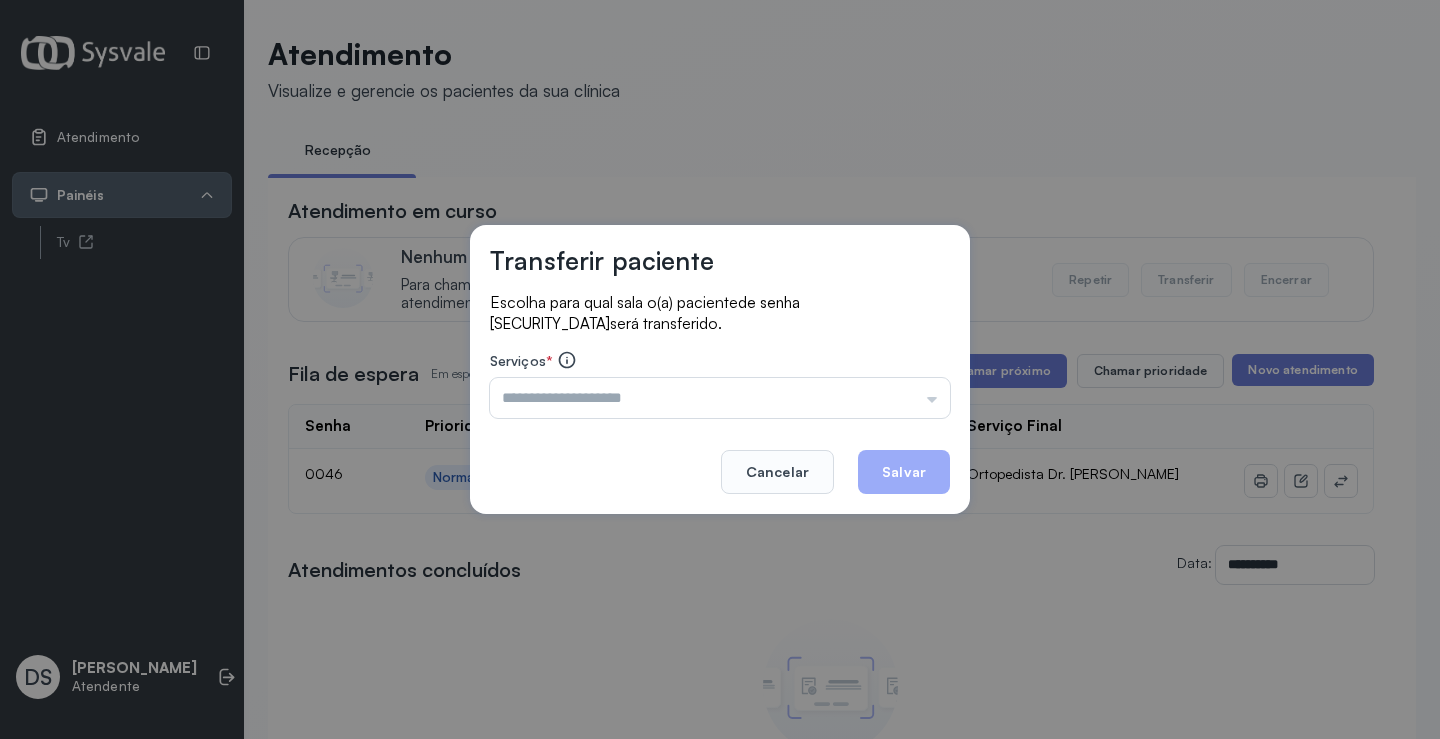 click at bounding box center (720, 398) 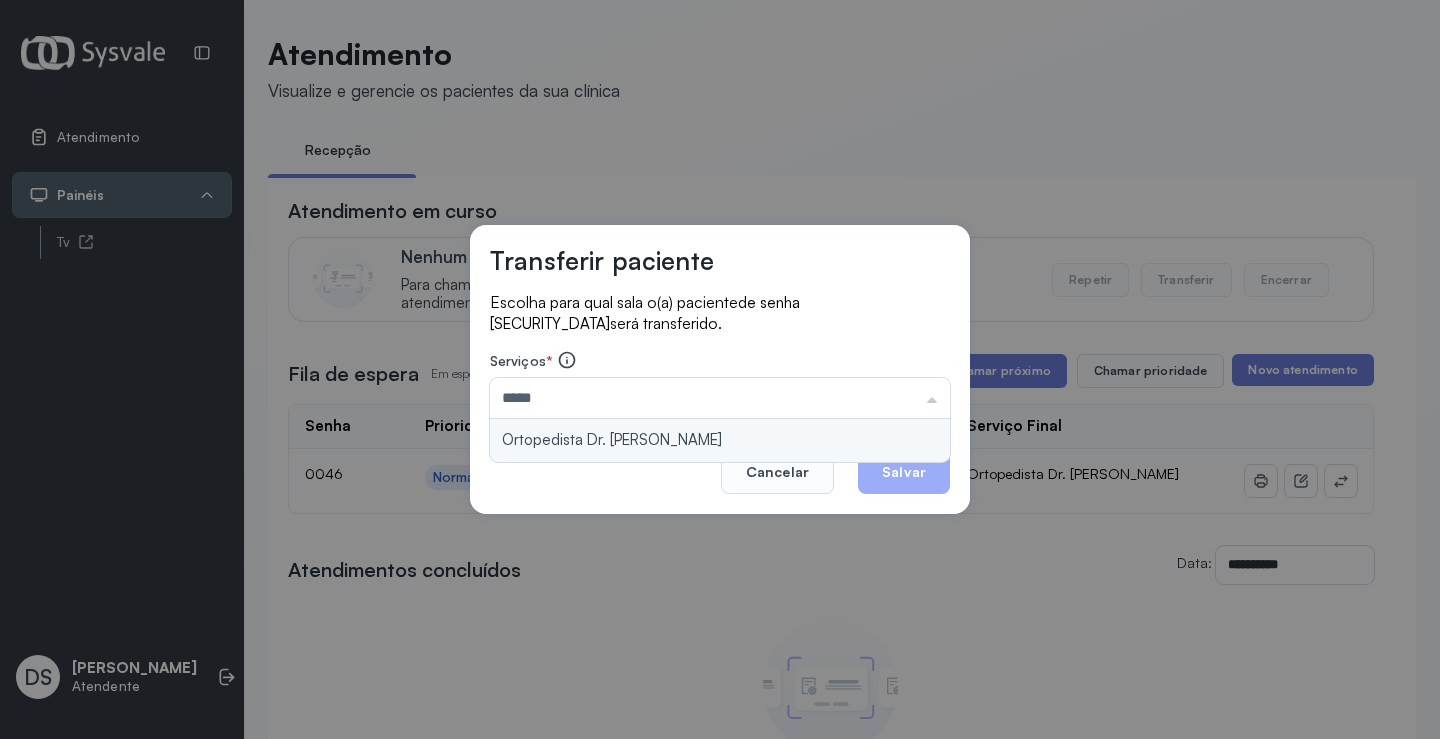type on "**********" 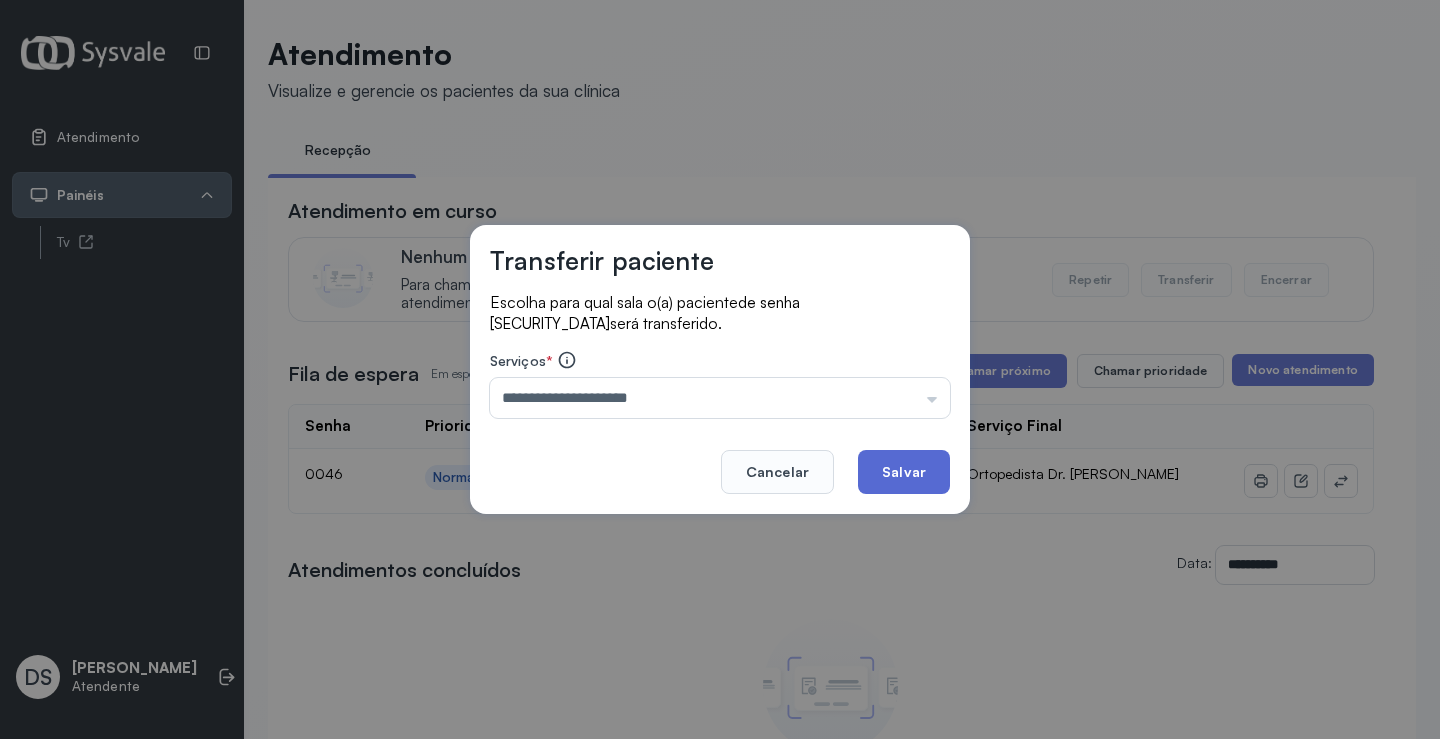 click on "Salvar" 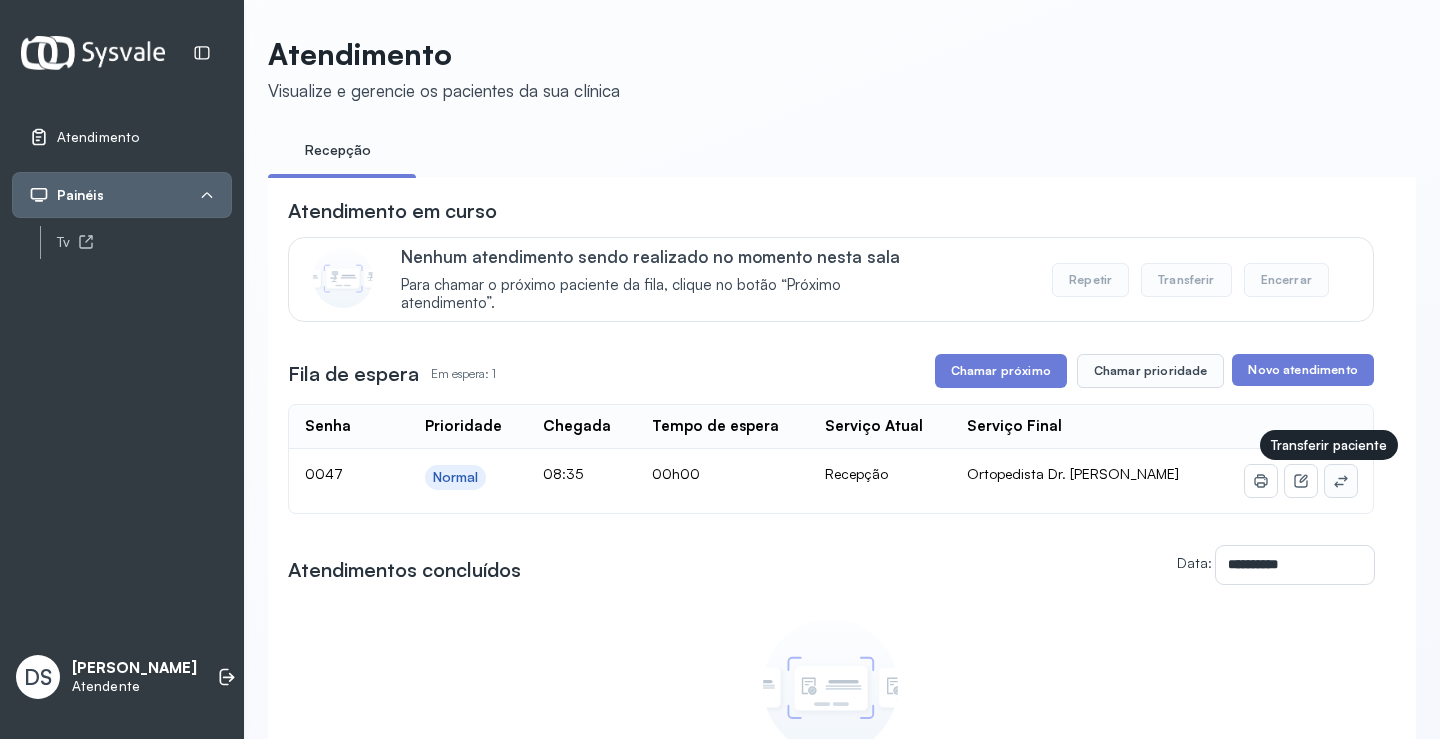 click 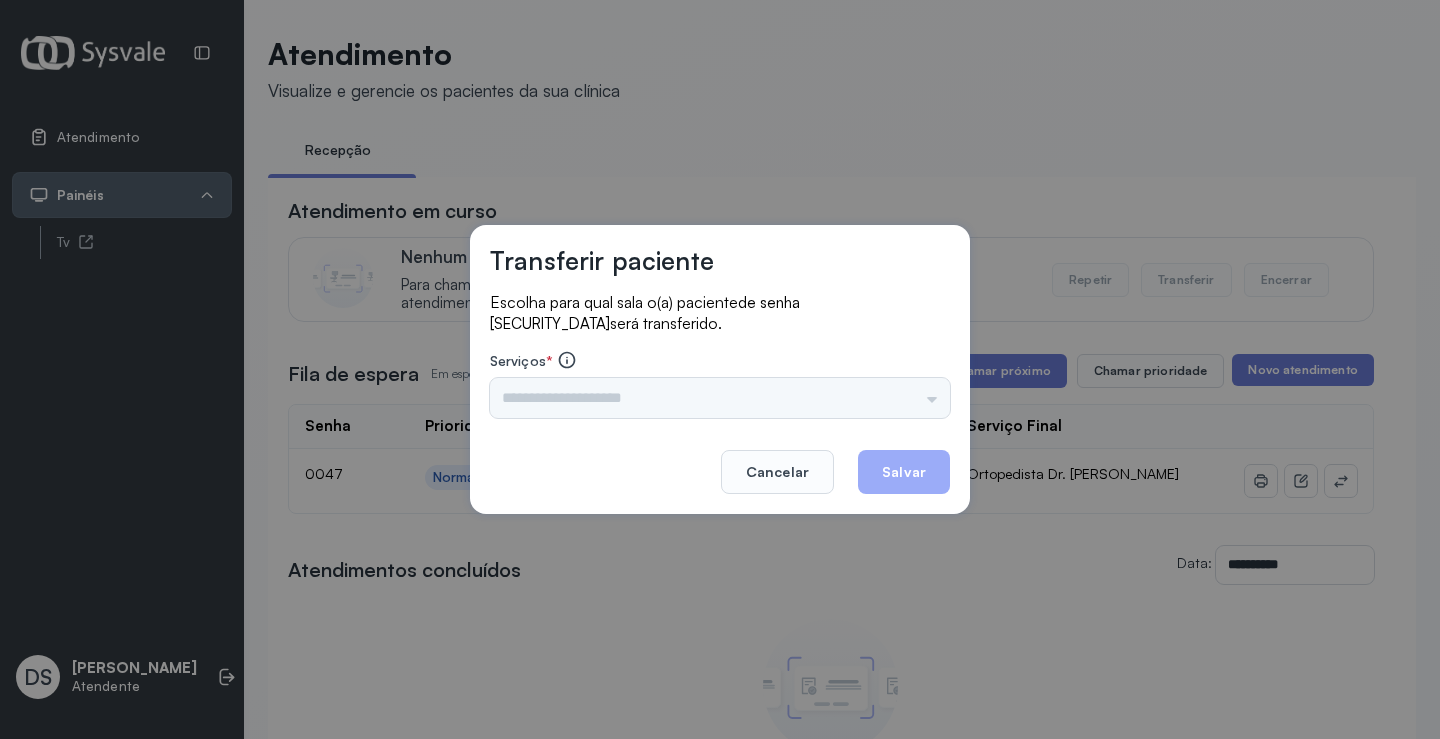 click on "Triagem Ortopedista Dr. [PERSON_NAME] Dr. [PERSON_NAME] Dr. [PERSON_NAME] Dra. Luana Obstetra Dr. Orlindo Obstetra Dra. [PERSON_NAME] Dr. Orlindo Ultrassonografia Dr. [PERSON_NAME] Consulta com Neurologista Dr. Ezir Reumatologista Dr. Juvenilson Endocrinologista [US_STATE] Dermatologista Dra. [PERSON_NAME] Dr. [PERSON_NAME] Dra. [PERSON_NAME] Infectologista Dra. [PERSON_NAME] Oftalmologista Dra. Consulta Proctologista/Cirurgia Geral Dra. [PERSON_NAME] Dr. [PERSON_NAME] Cirurgia Dr. Geislane Pequena Cirurgia Dr. AMILTON ECG Espirometria com Broncodilatador Espirometria sem Broncodilatador Ecocardiograma - Dra. [PERSON_NAME] Exame de PPD Enf. [PERSON_NAME] RETIRADA DE CERUME DR. [PERSON_NAME] Preventivo Enf. [PERSON_NAME] Preventivo Enf. [PERSON_NAME] Consulta de Enfermagem Enf. Tiago Consulta de Enfermagem Enf. [PERSON_NAME] Consulta  Cardiologista Dr. Everson Consulta Enf. [PERSON_NAME] Dispensação de Medicação Agendamento Consulta Enf. [PERSON_NAME] Agendamento consulta Enf. [GEOGRAPHIC_DATA]" at bounding box center [720, 398] 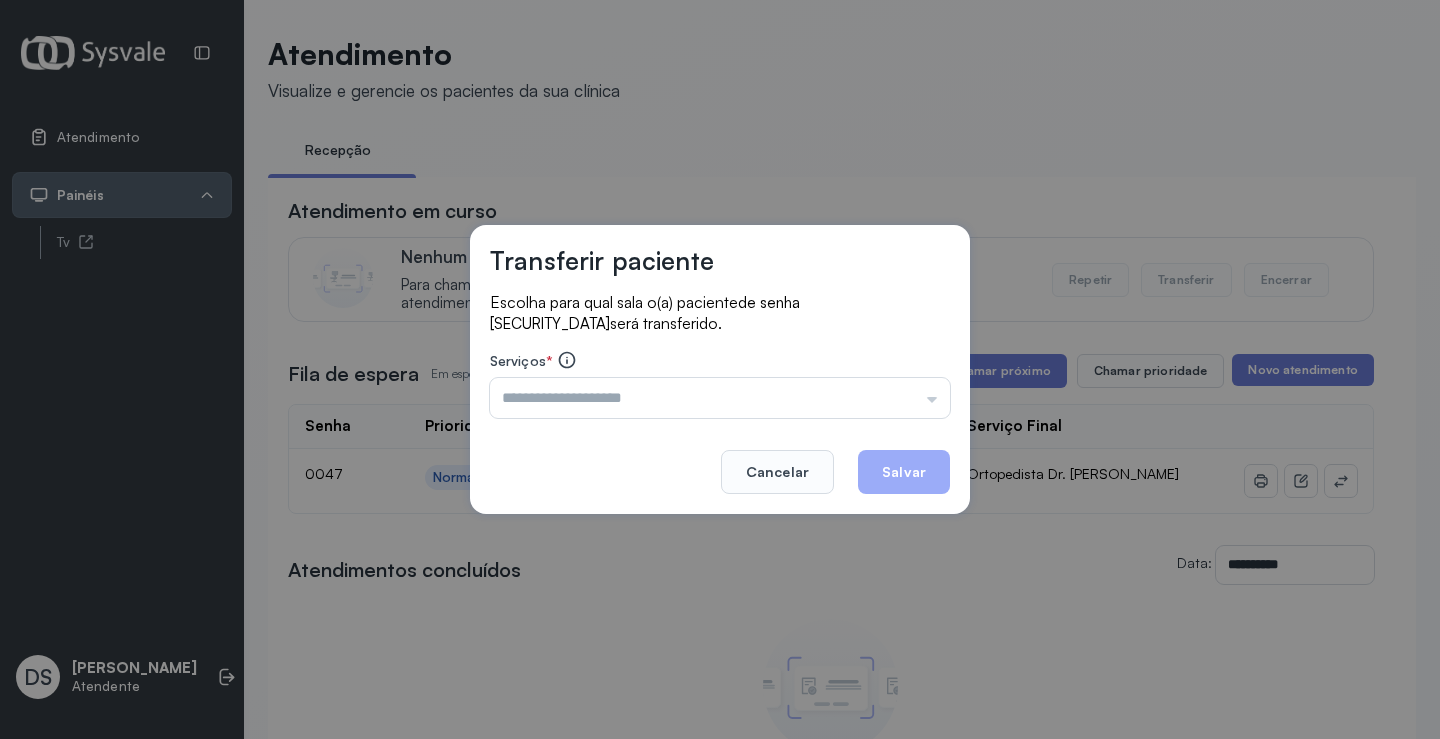 click at bounding box center (720, 398) 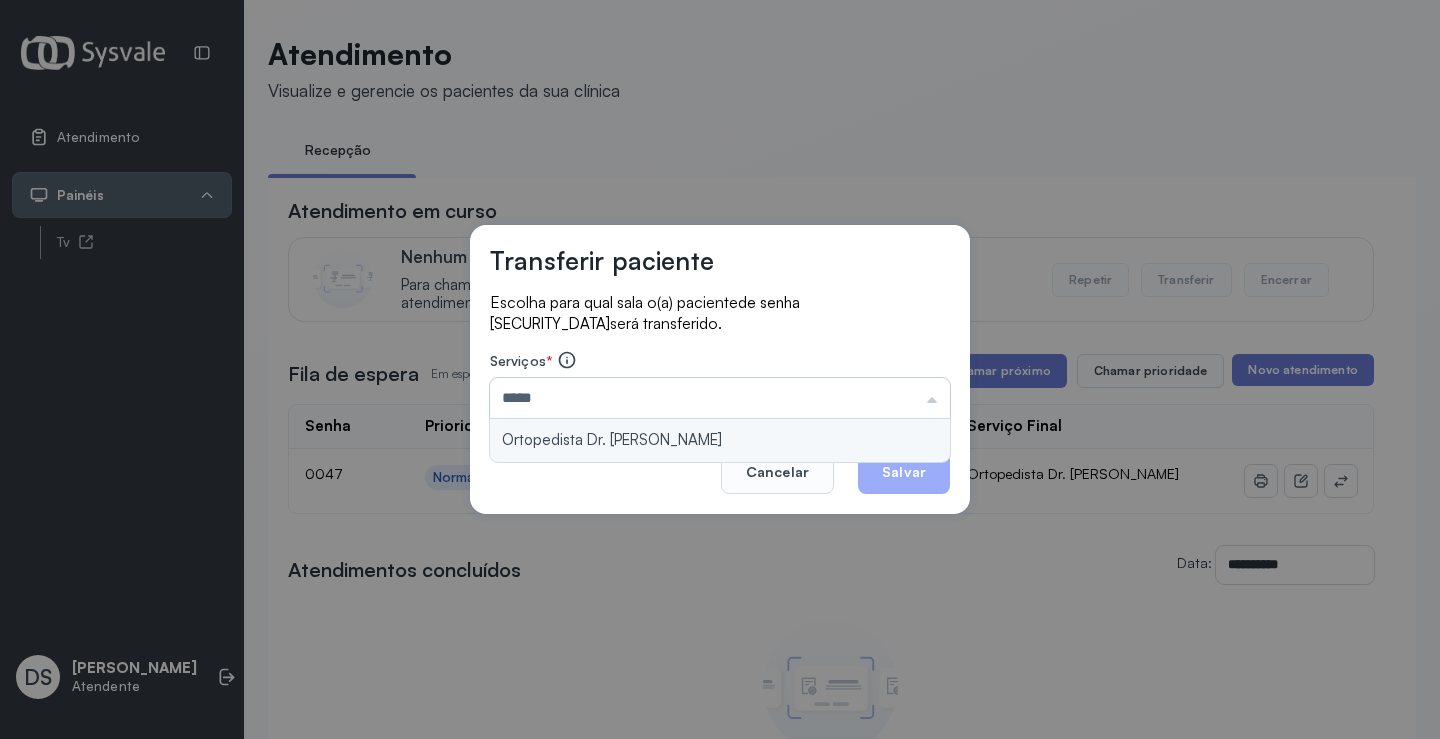 type on "**********" 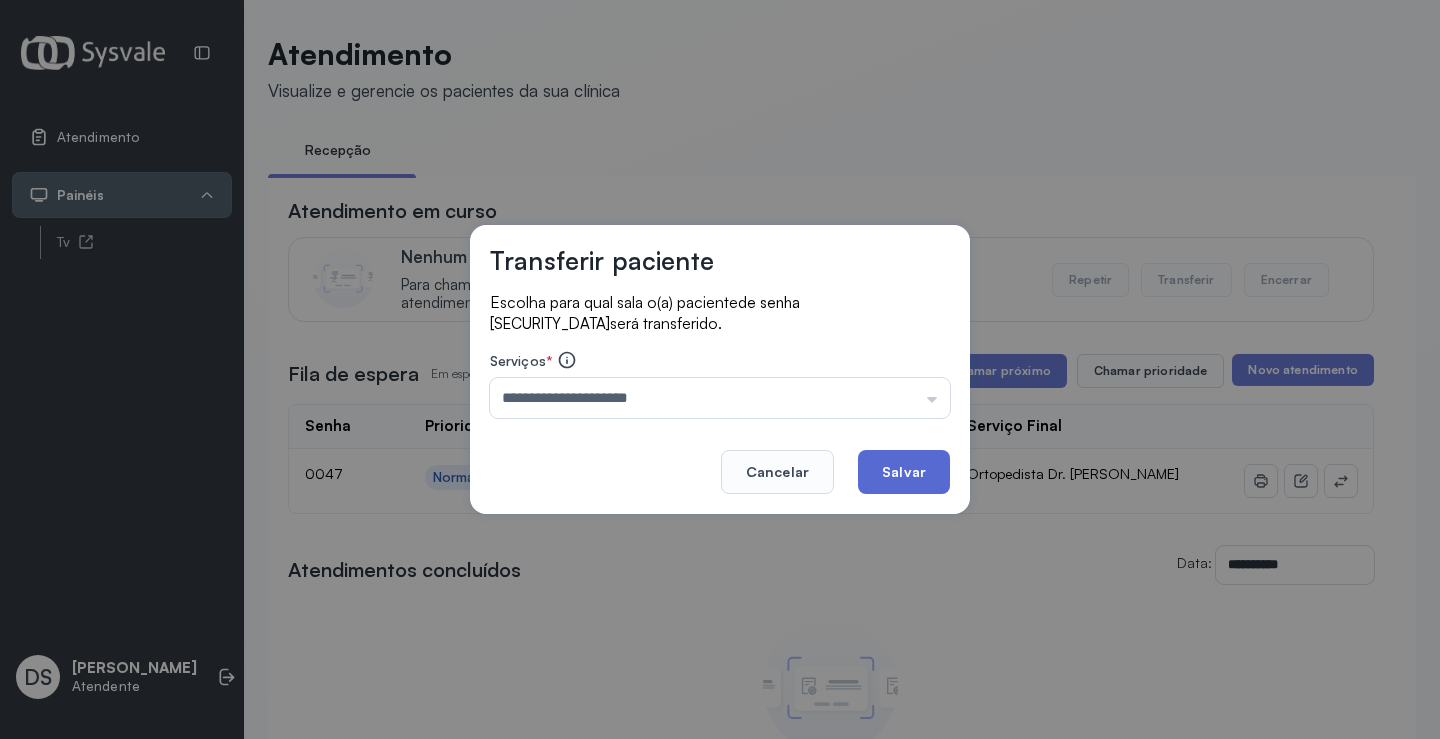 click on "Salvar" 